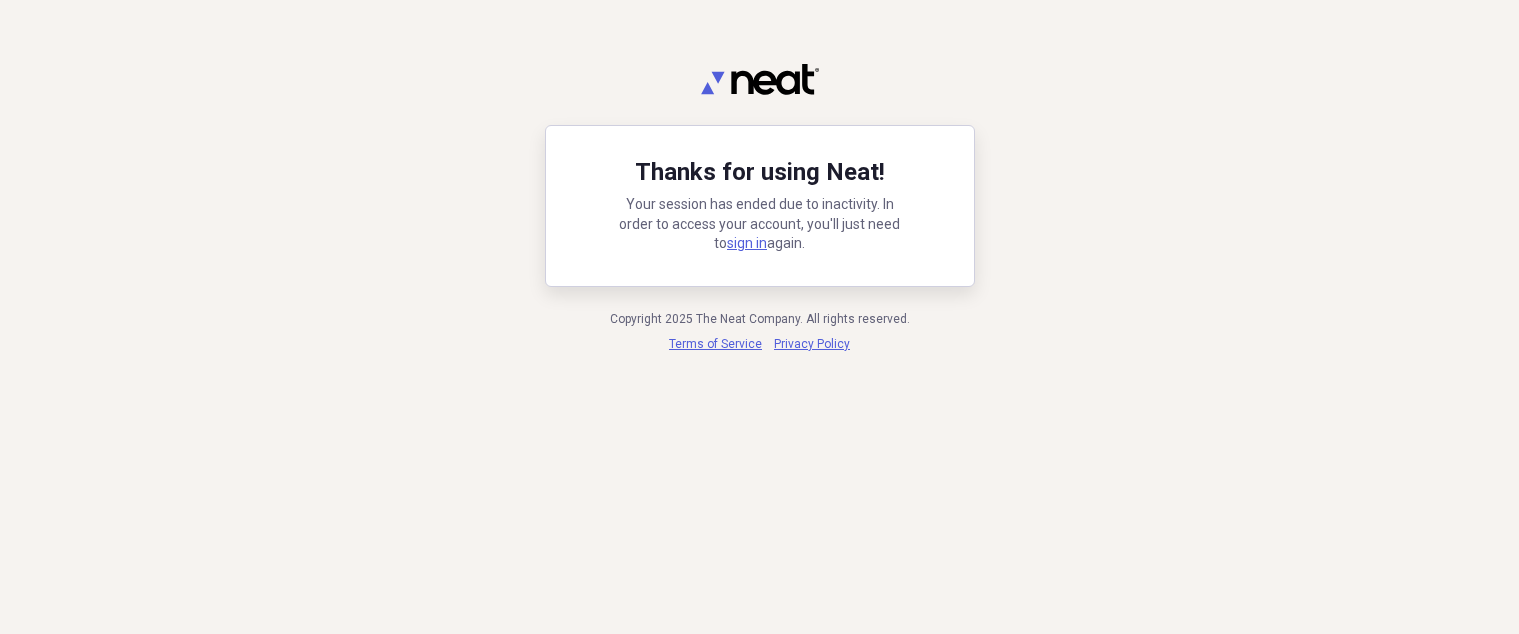 scroll, scrollTop: 0, scrollLeft: 0, axis: both 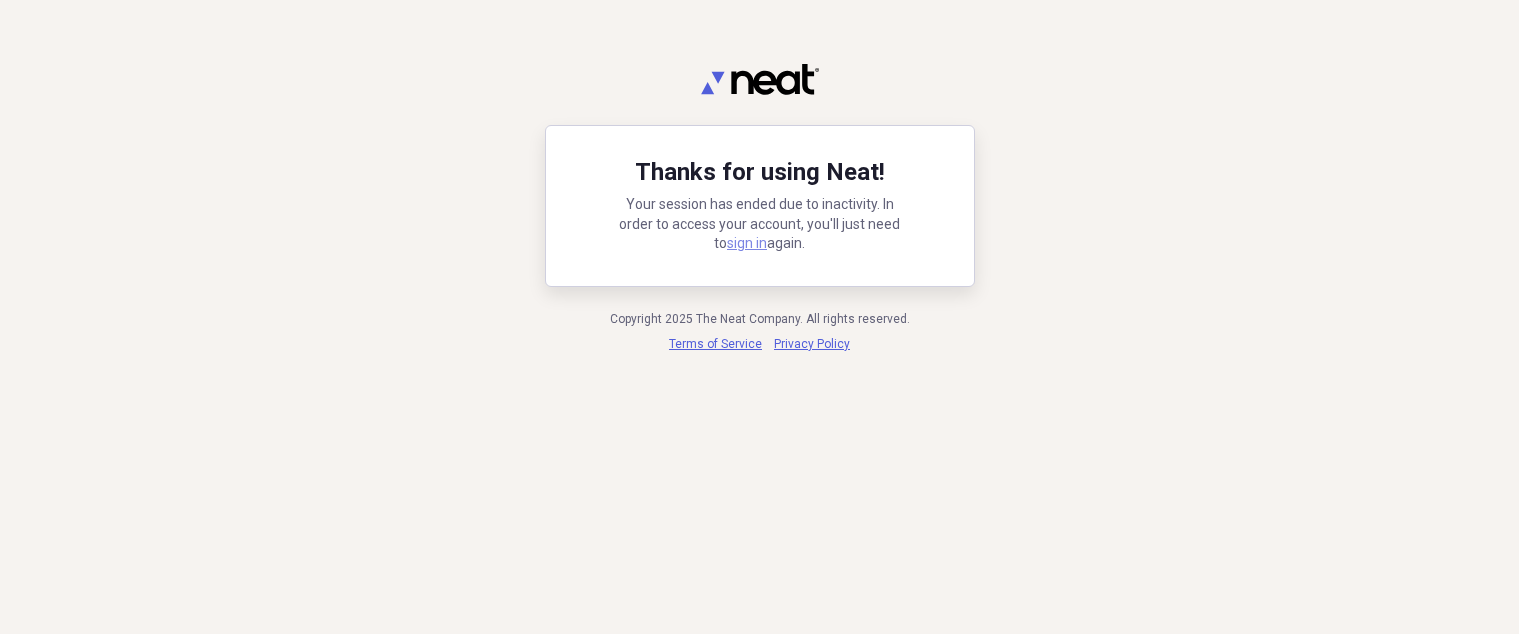 click on "sign in" at bounding box center [747, 243] 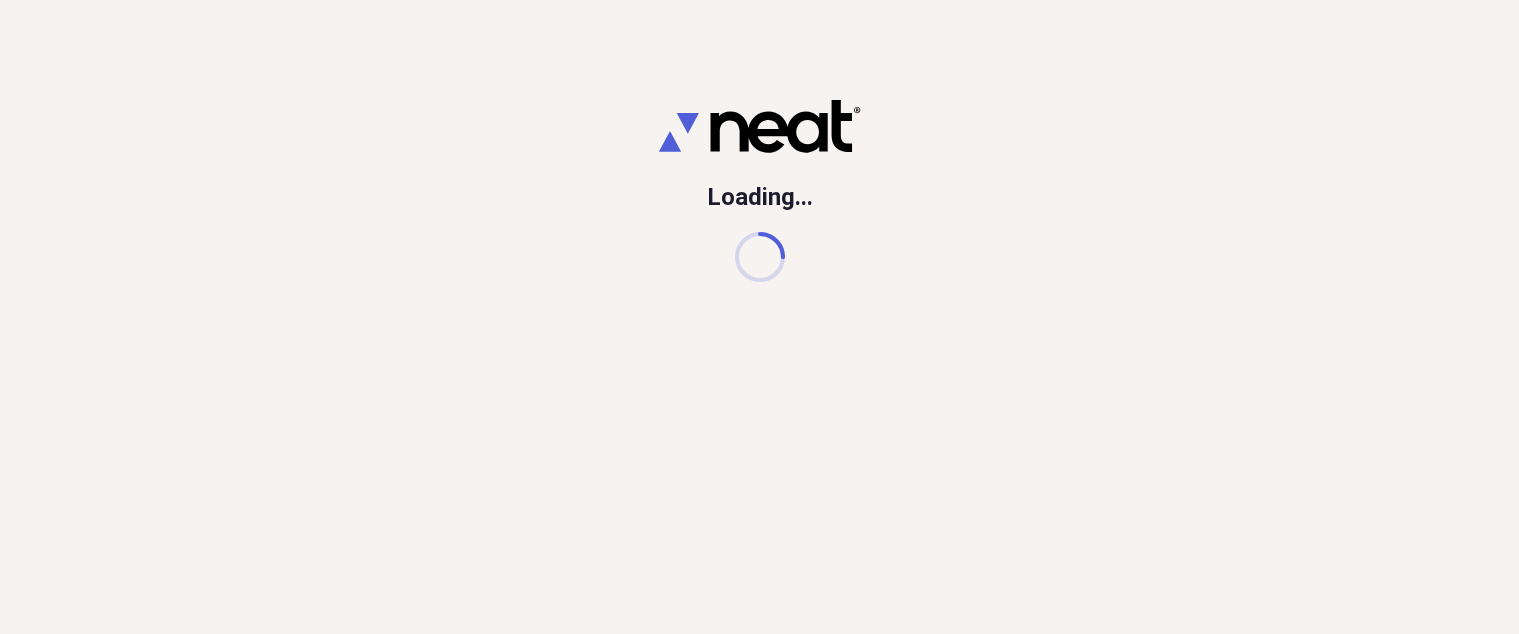 scroll, scrollTop: 0, scrollLeft: 0, axis: both 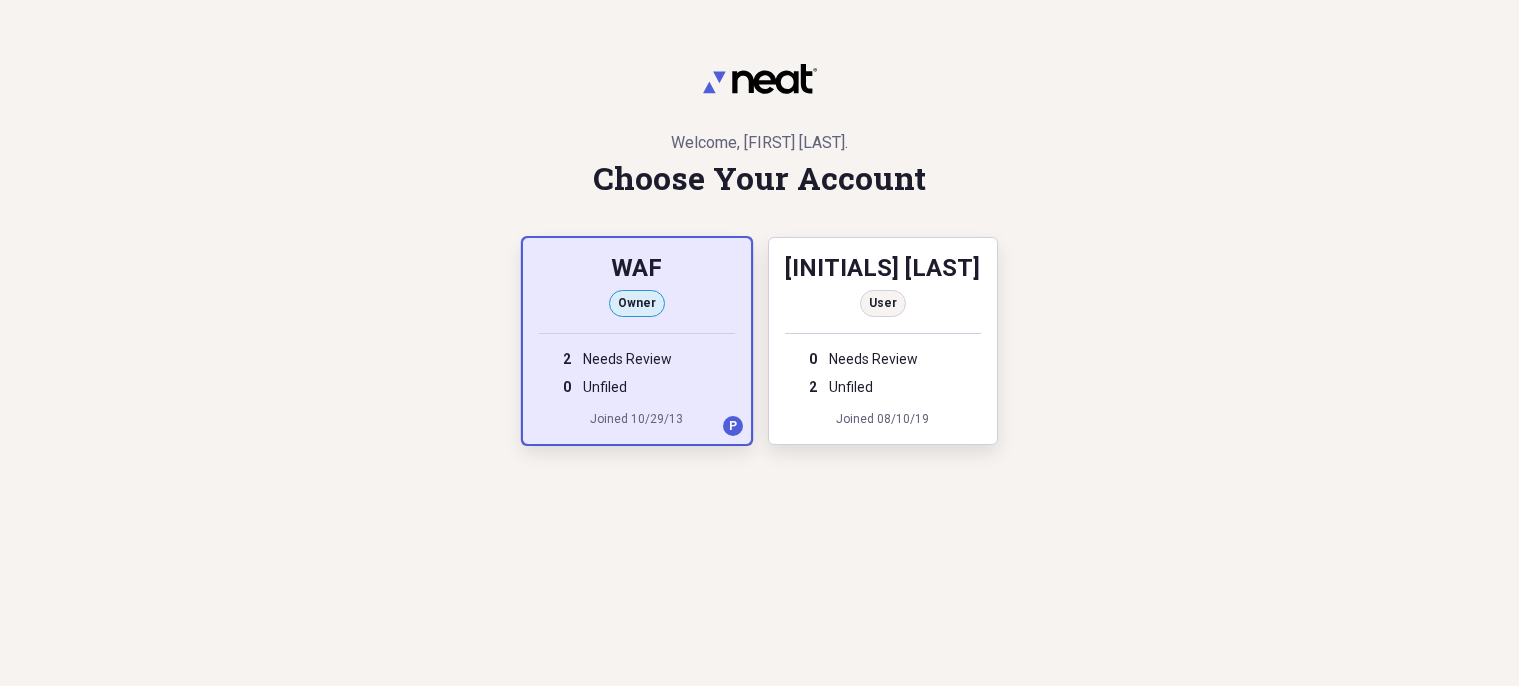click on "WAF" at bounding box center (637, 270) 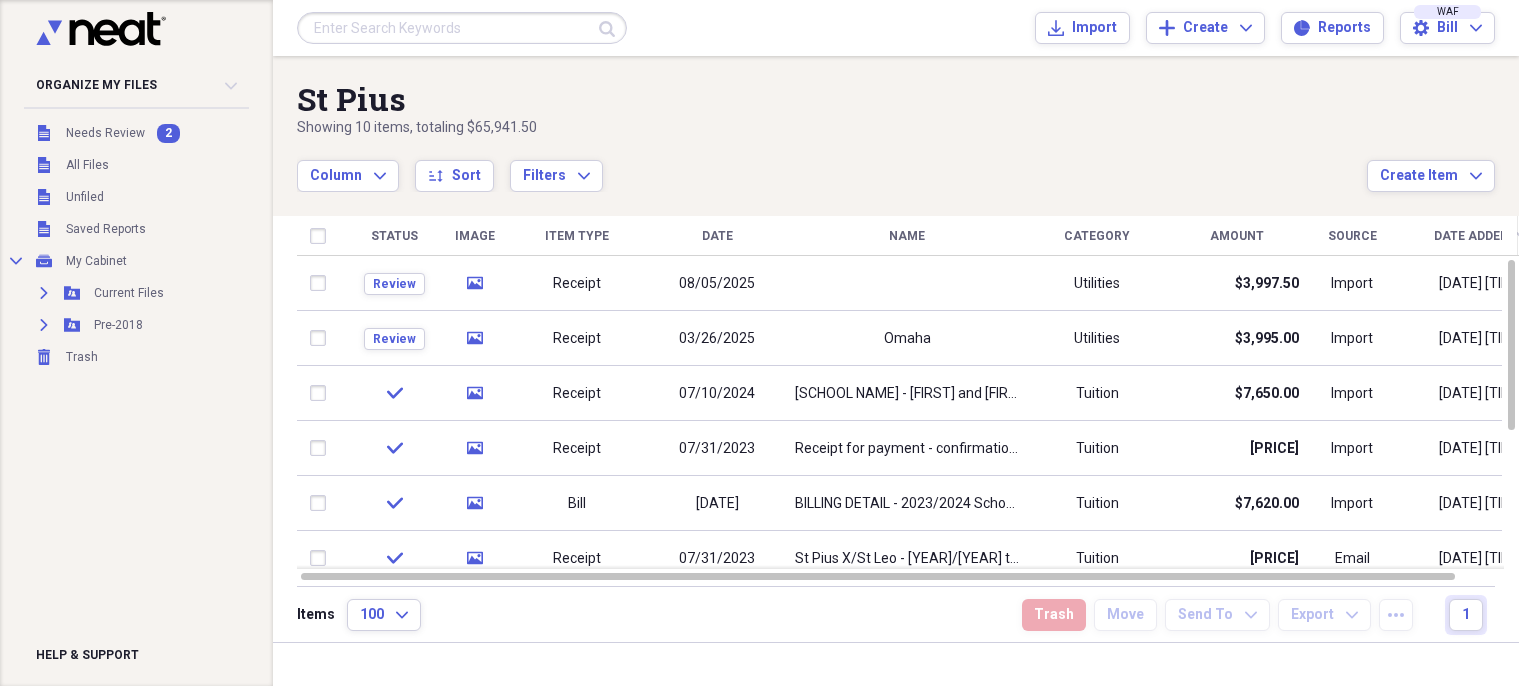 click on "Needs Review" at bounding box center (105, 133) 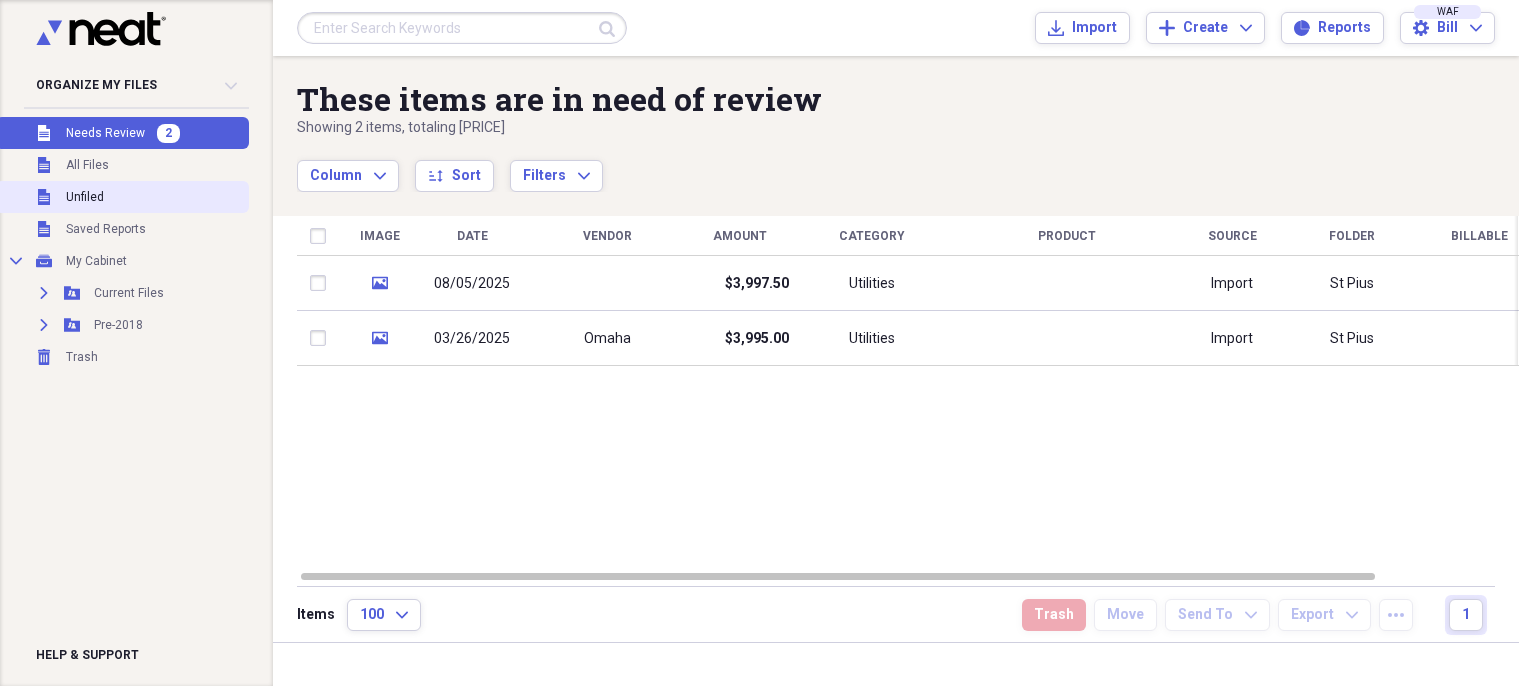 click on "Unfiled Unfiled" at bounding box center (122, 197) 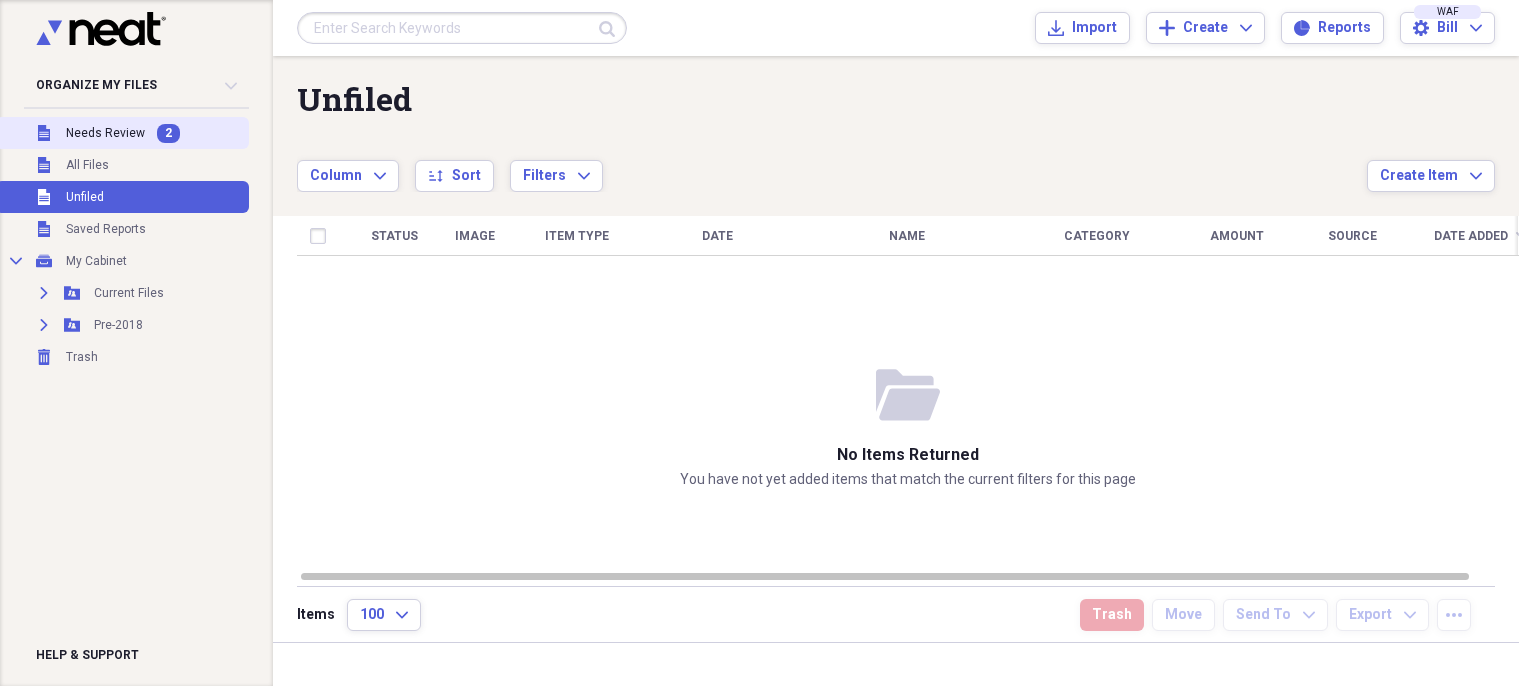 click on "Needs Review" at bounding box center [105, 133] 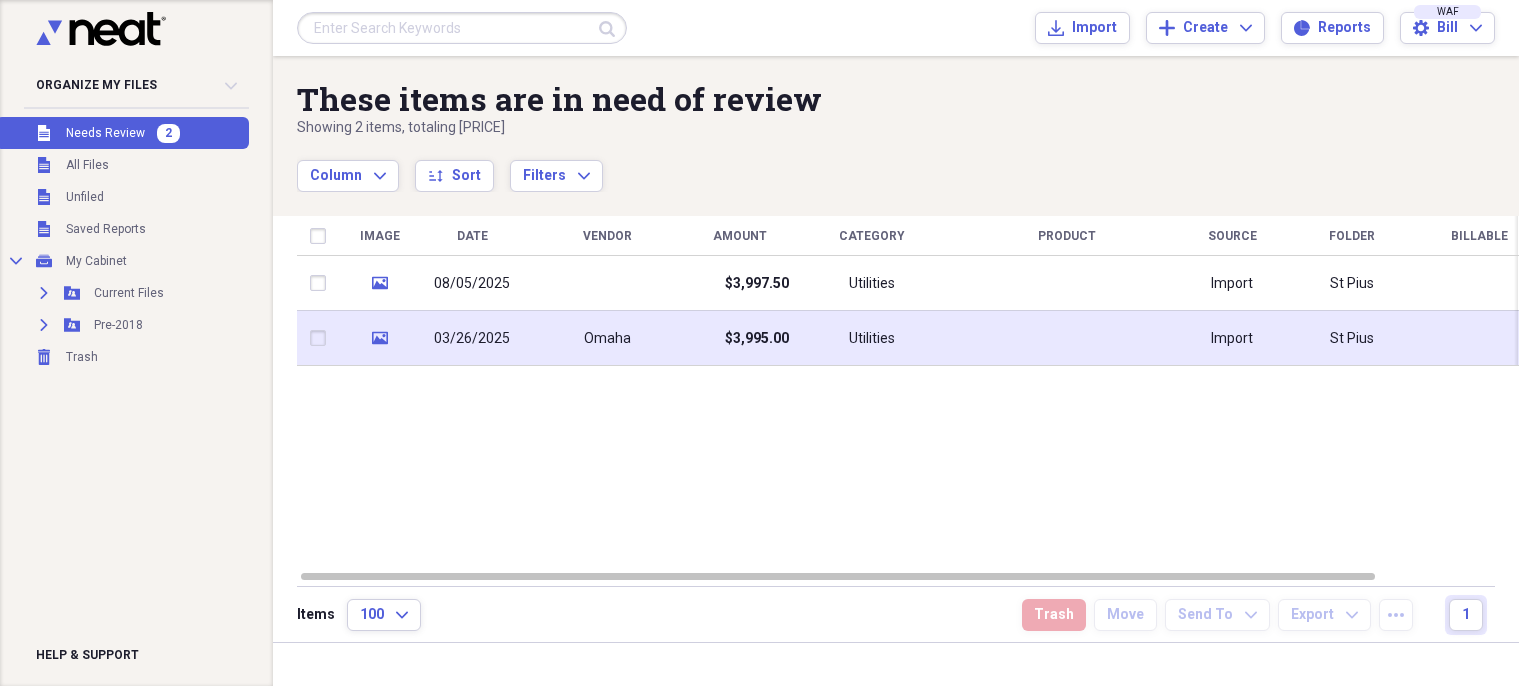 click on "Omaha" at bounding box center [607, 338] 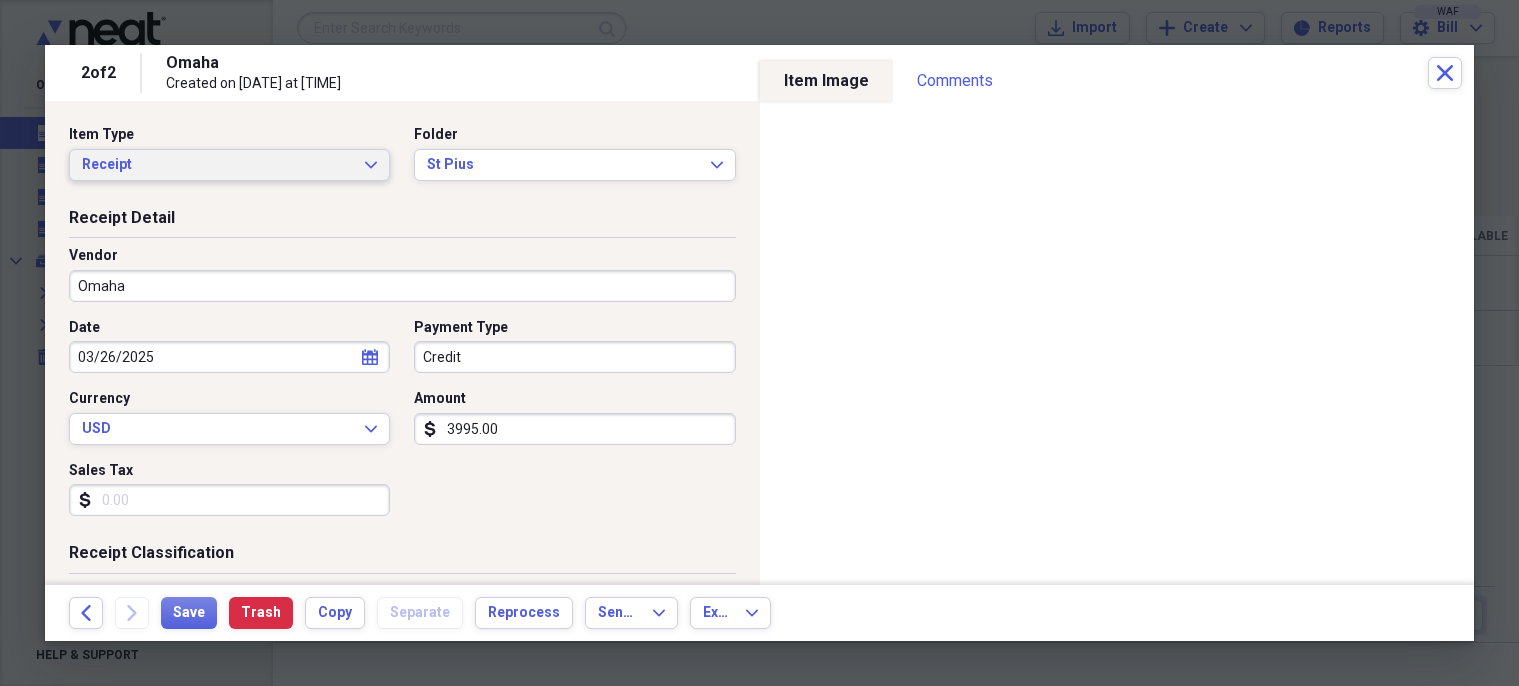 click on "Expand" 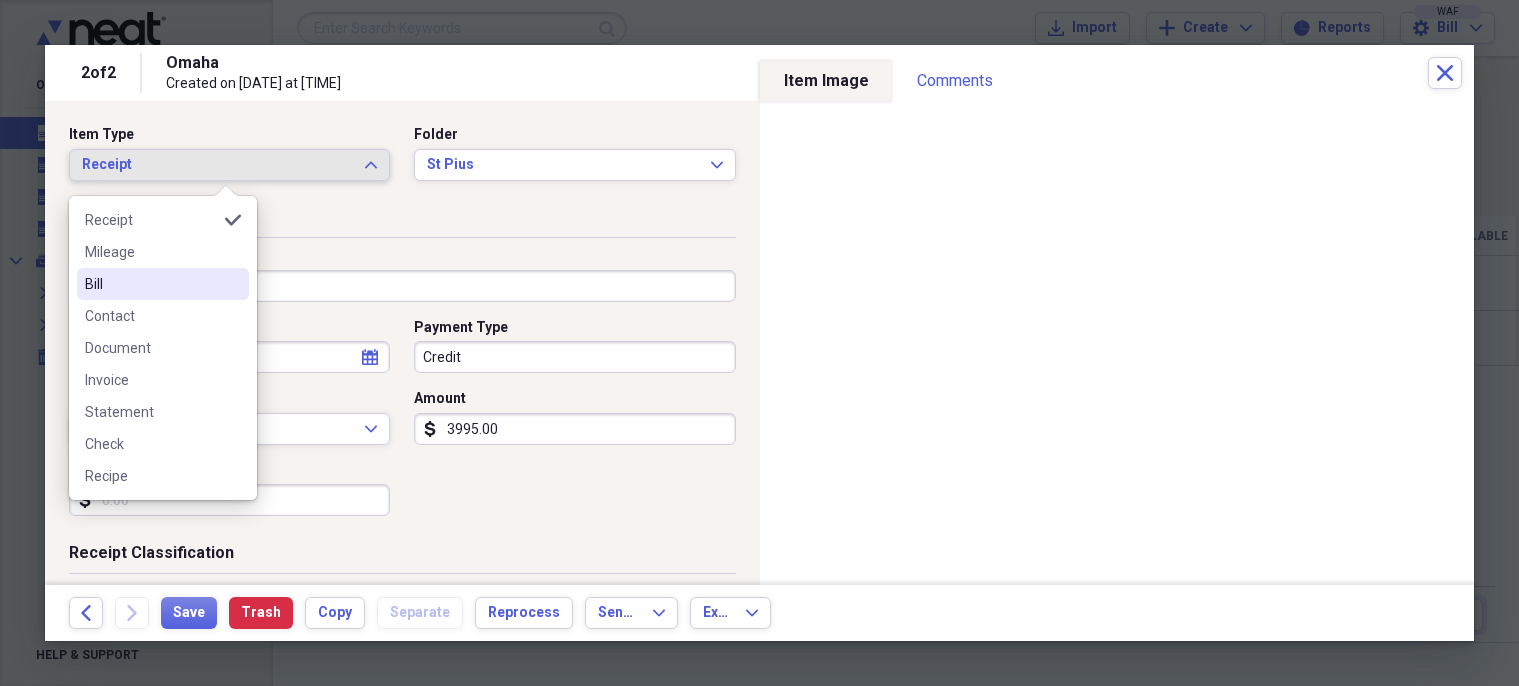 click on "Bill" at bounding box center [151, 284] 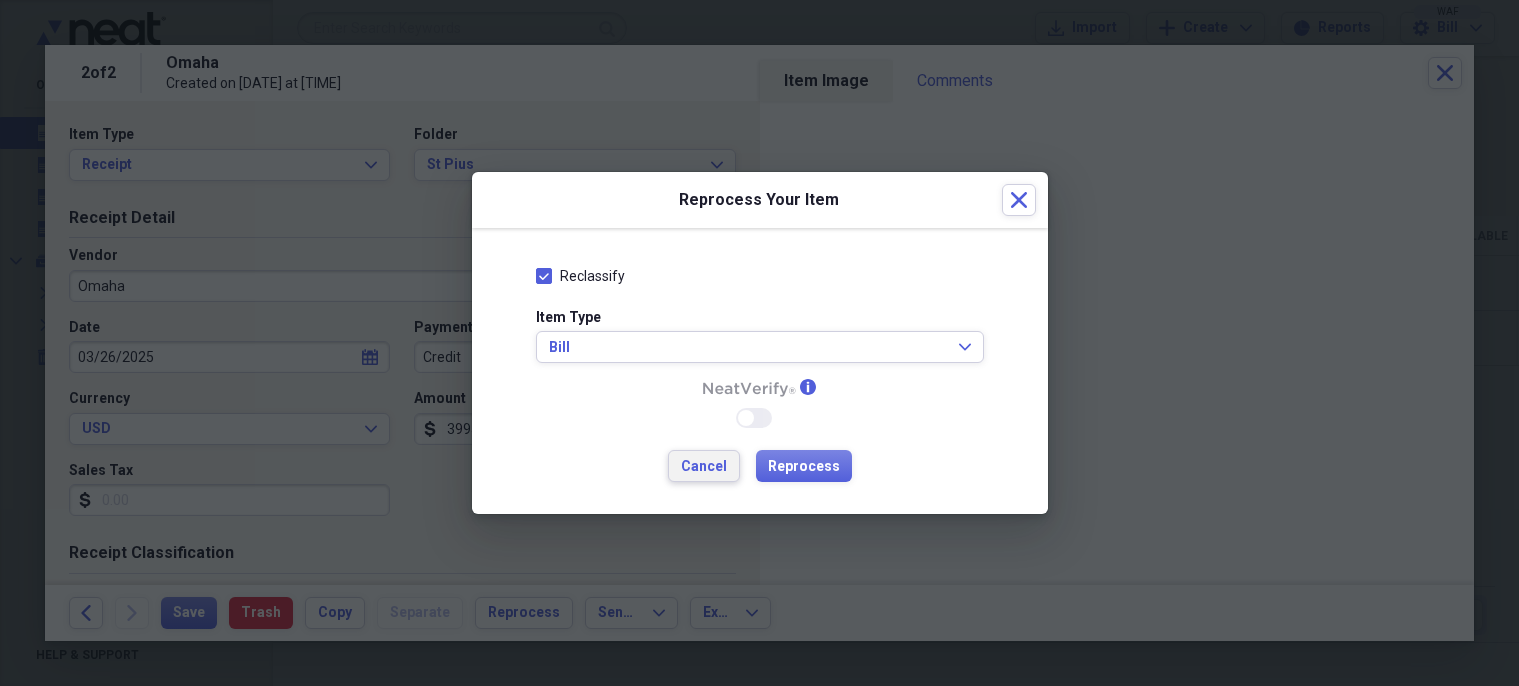 click on "Cancel" at bounding box center (704, 467) 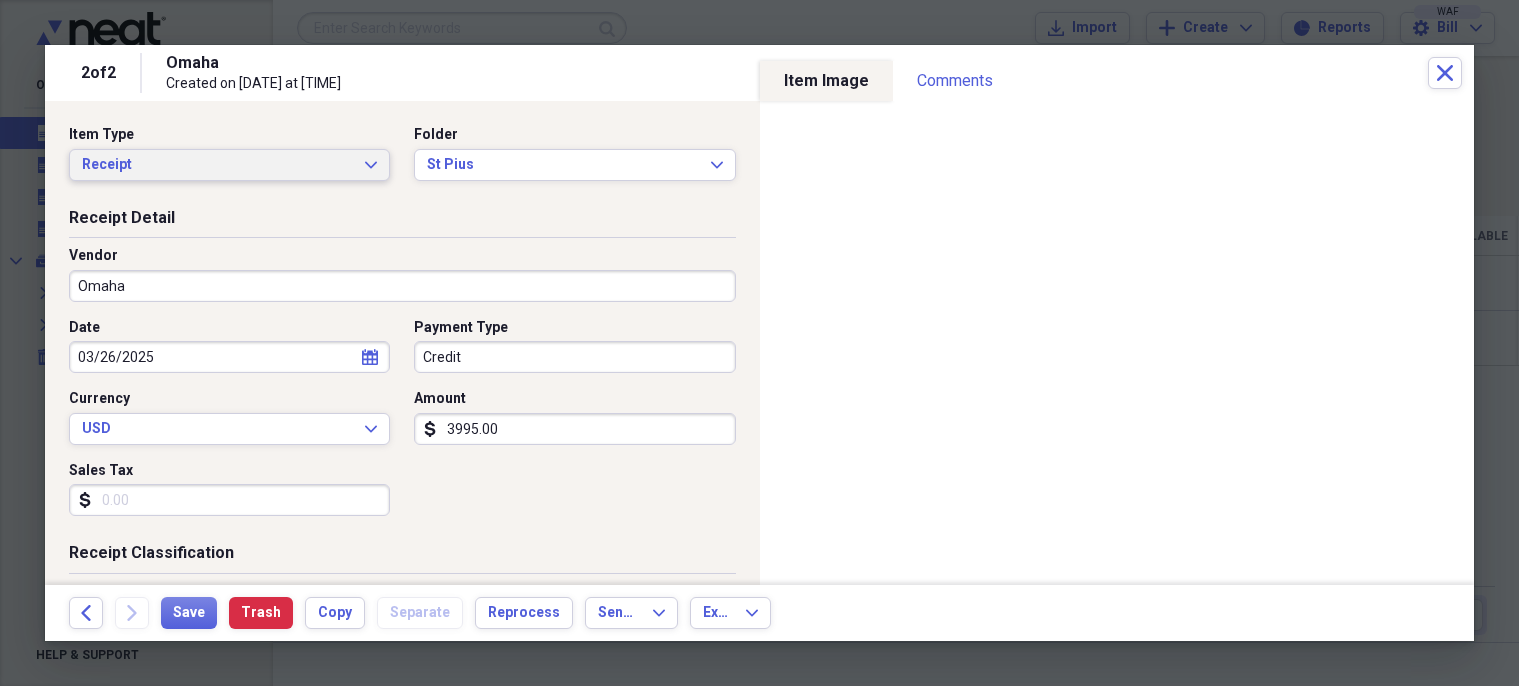 click on "Expand" 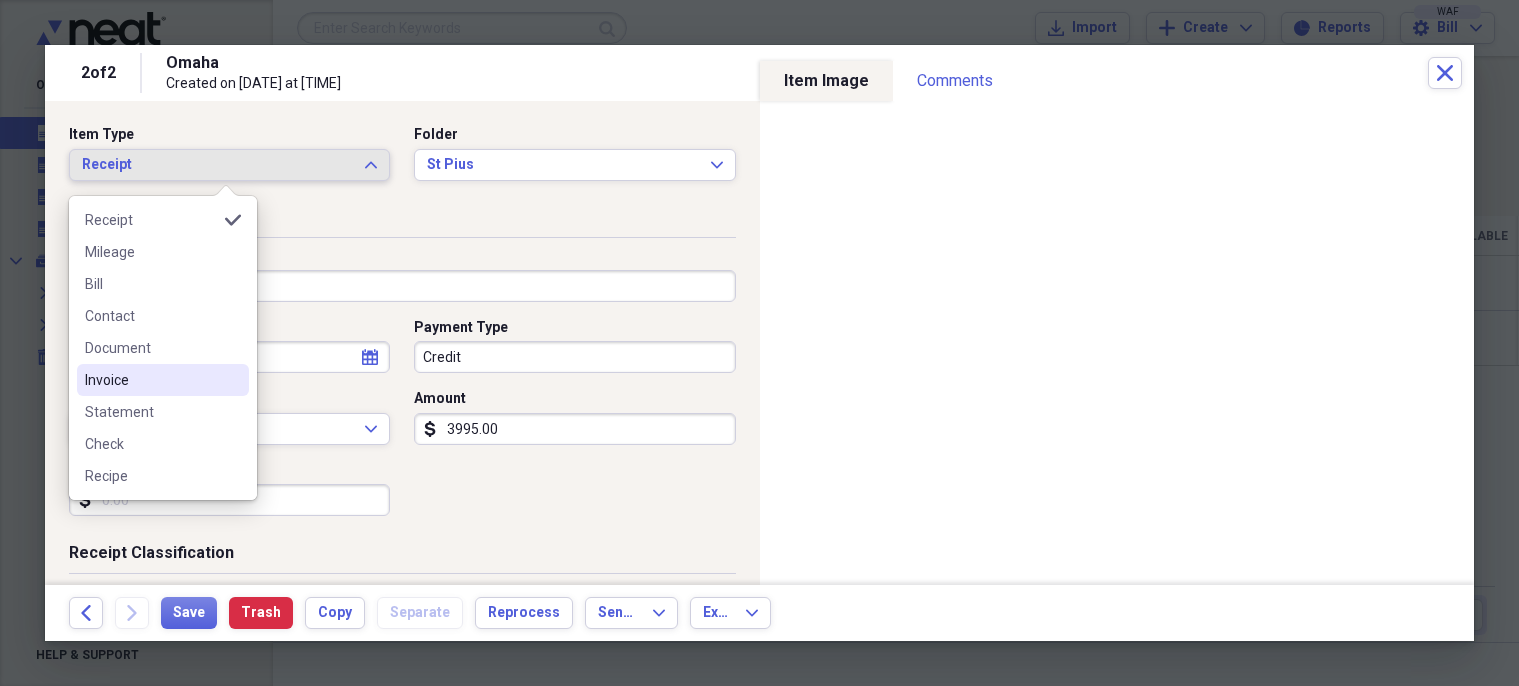 click on "Invoice" at bounding box center [151, 380] 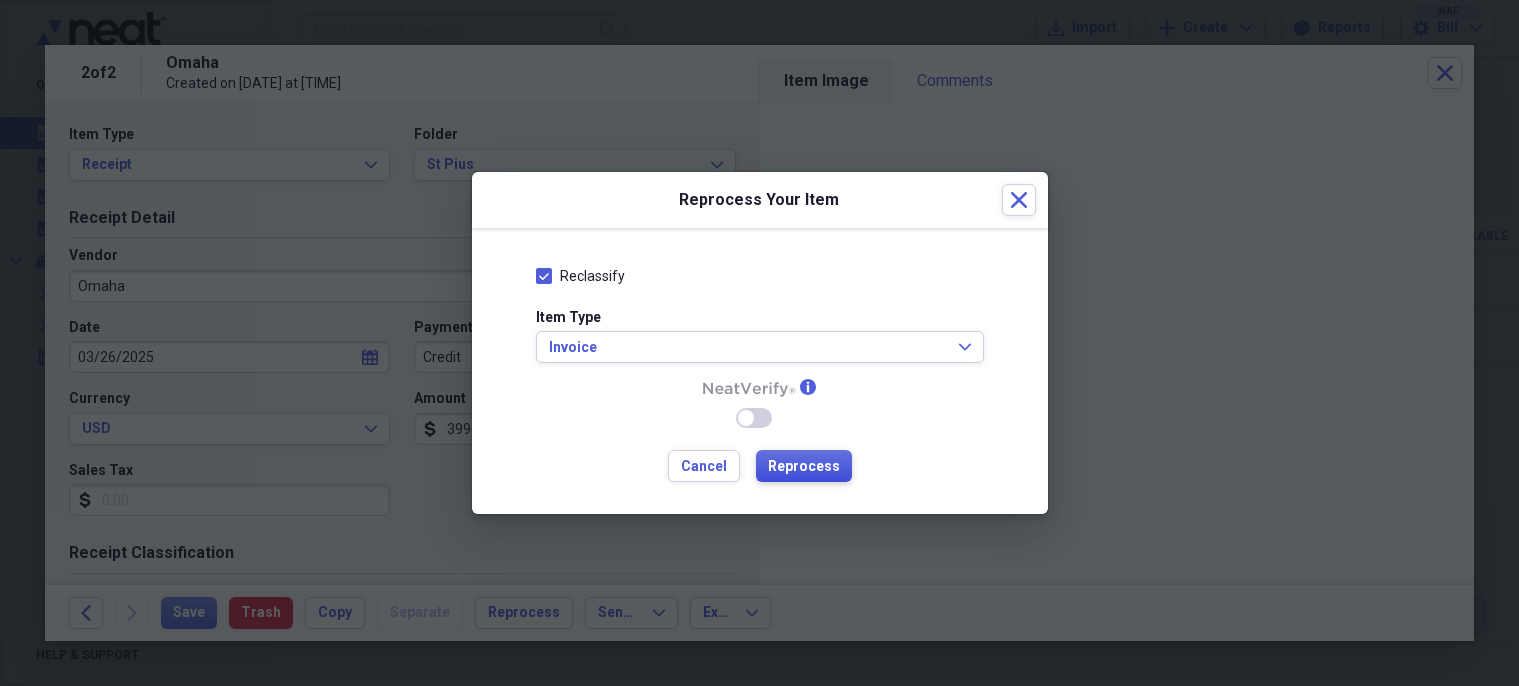 click on "Reprocess" at bounding box center [804, 467] 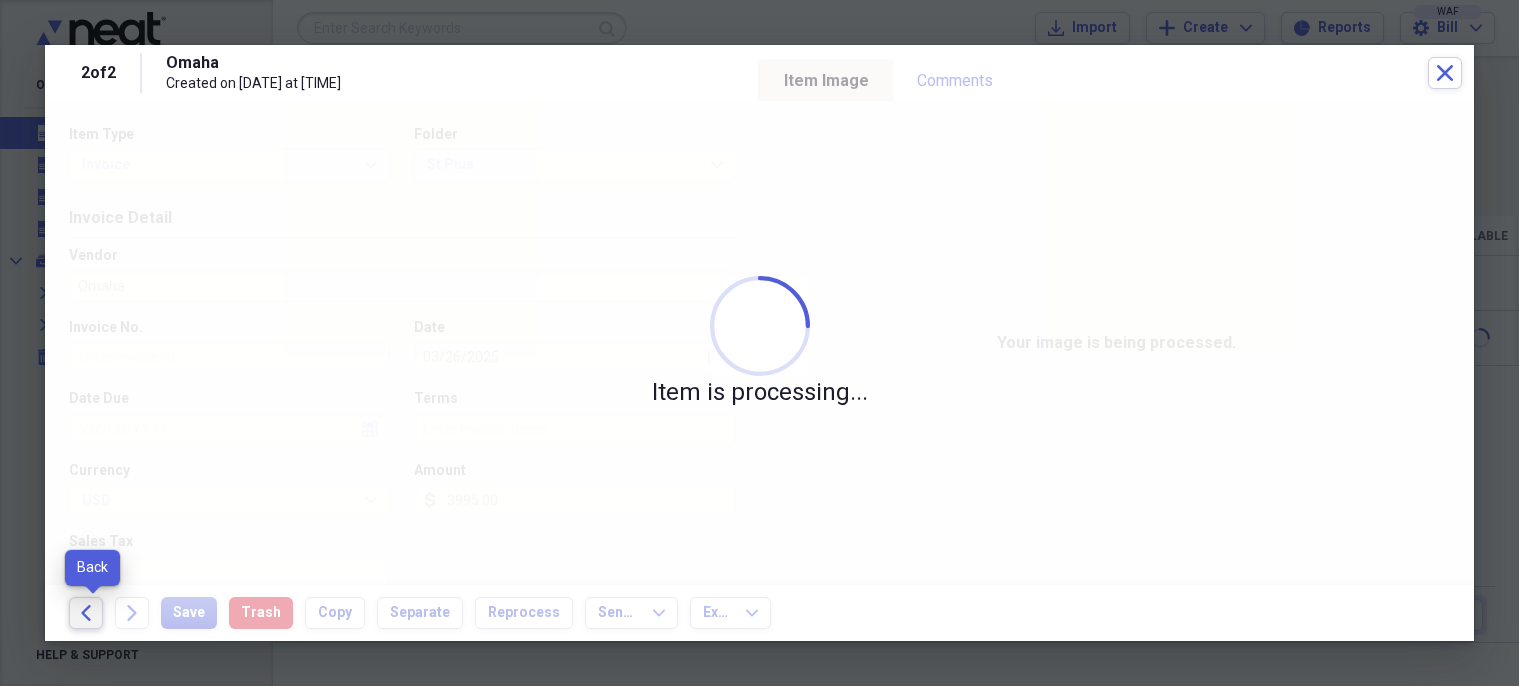 click on "Back" 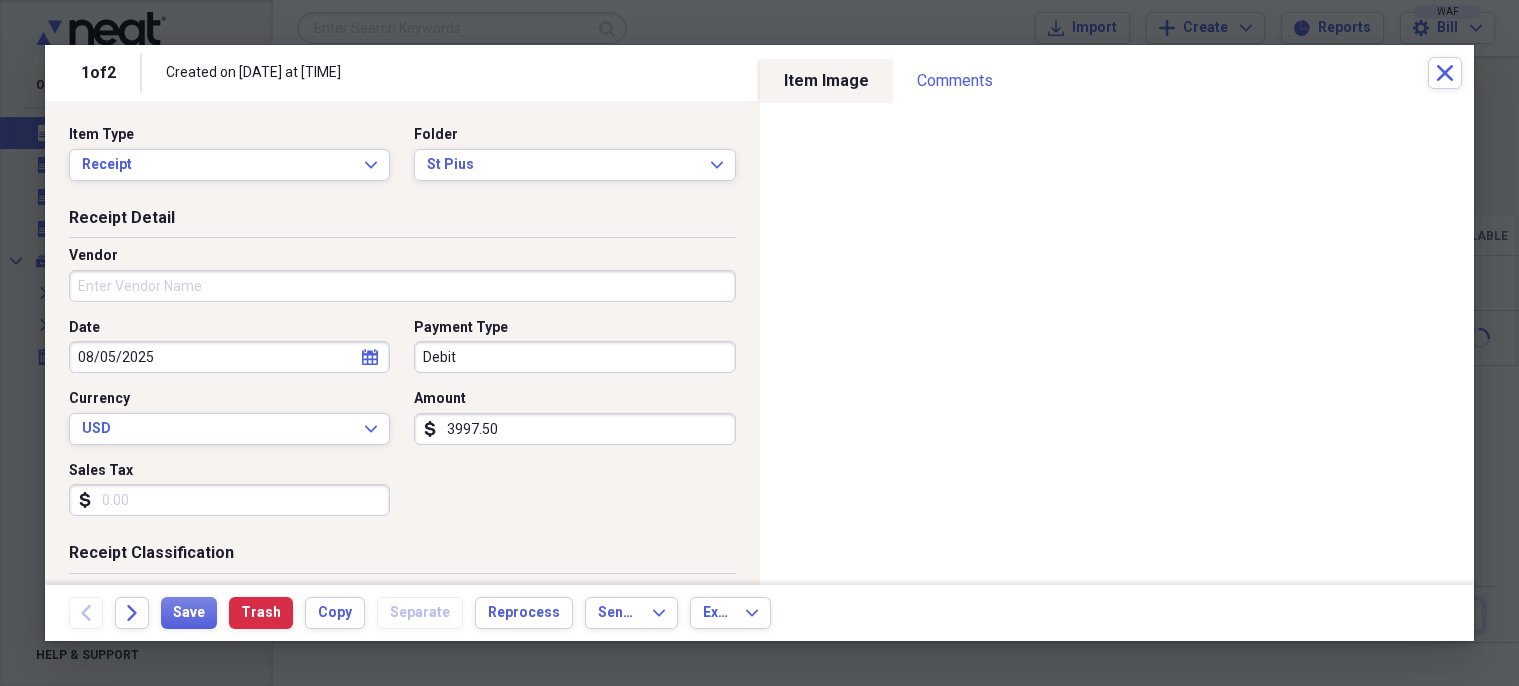 click on "Vendor" at bounding box center [402, 286] 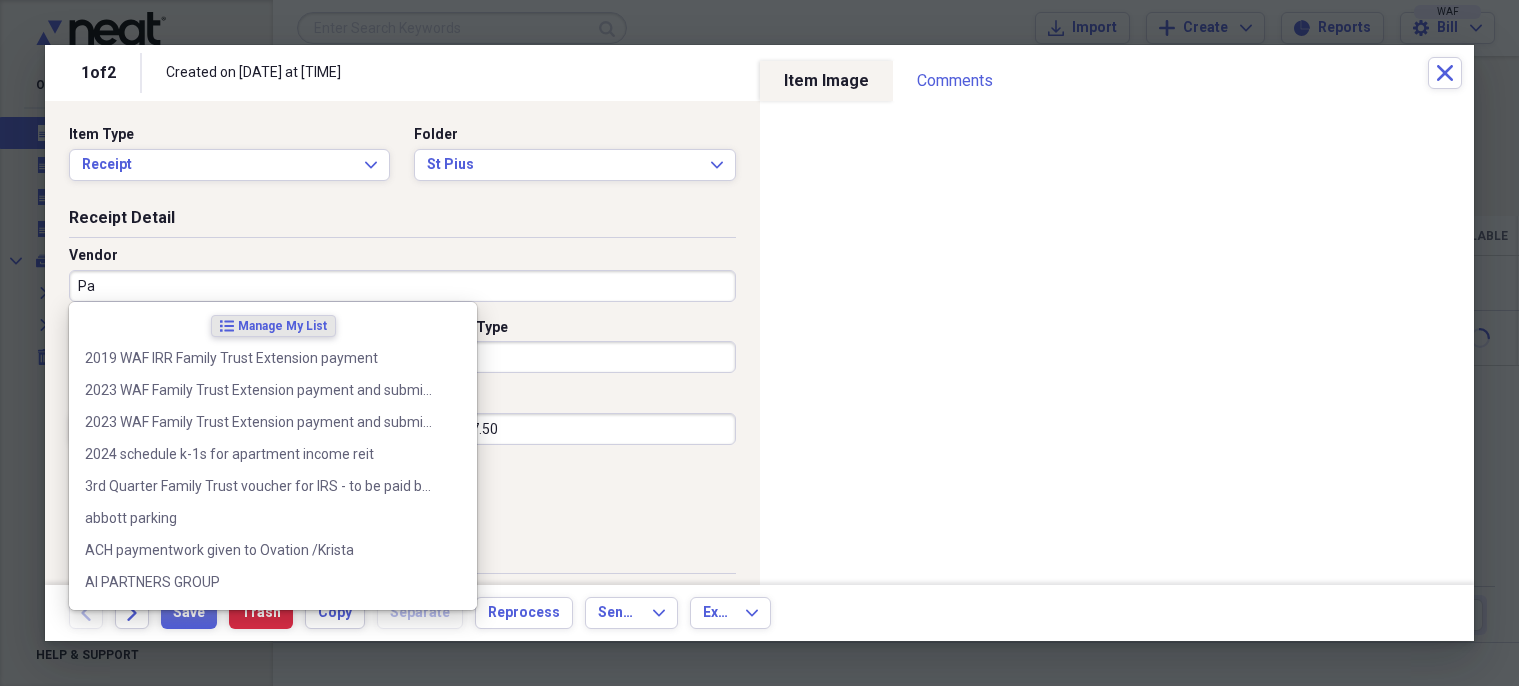 type on "P" 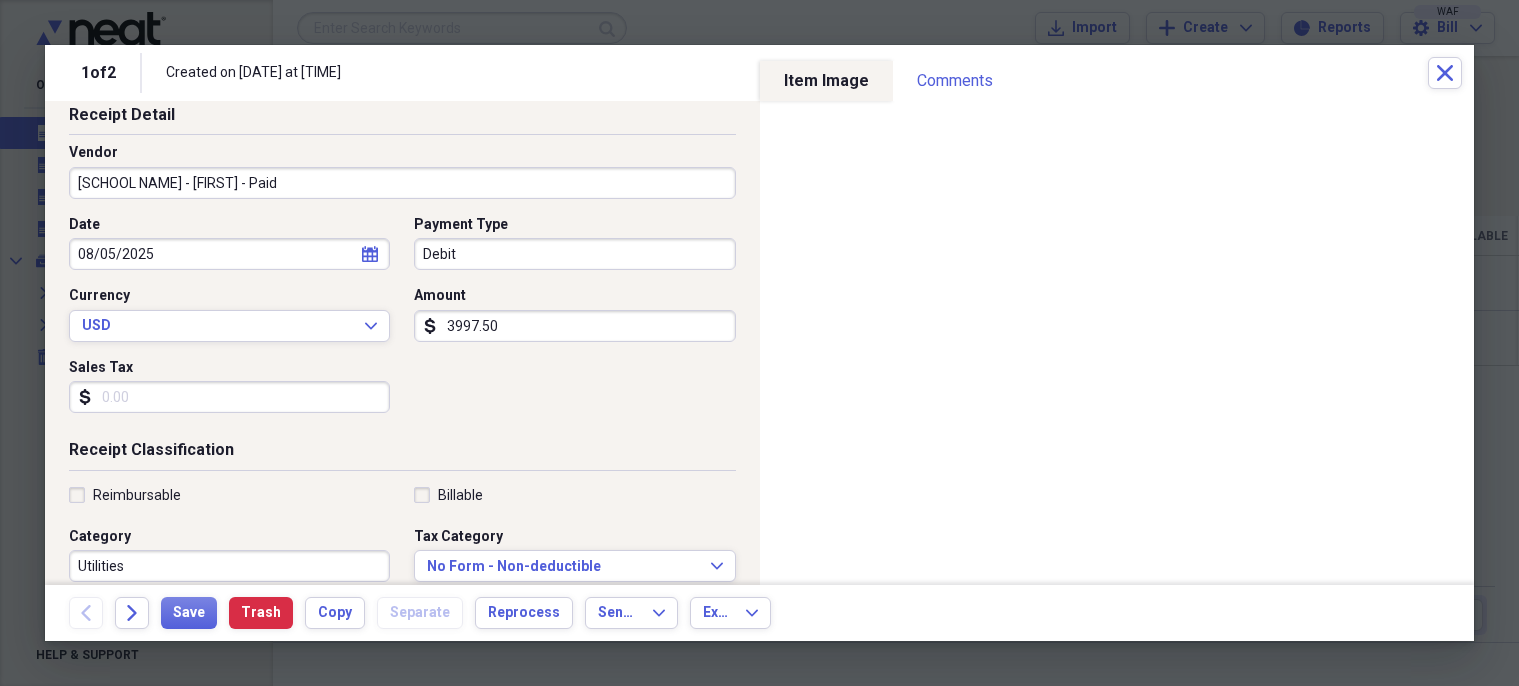 scroll, scrollTop: 200, scrollLeft: 0, axis: vertical 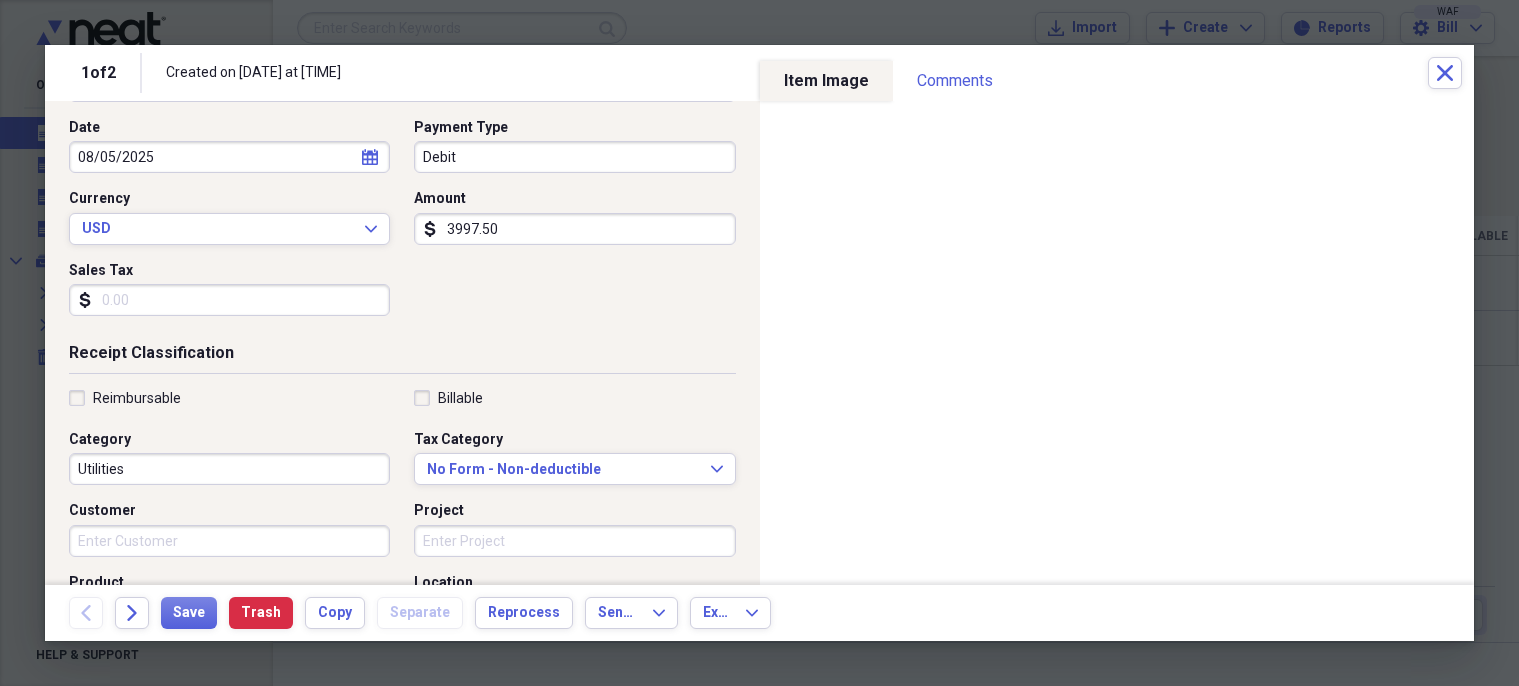 type on "[SCHOOL NAME] - [FIRST] - Paid" 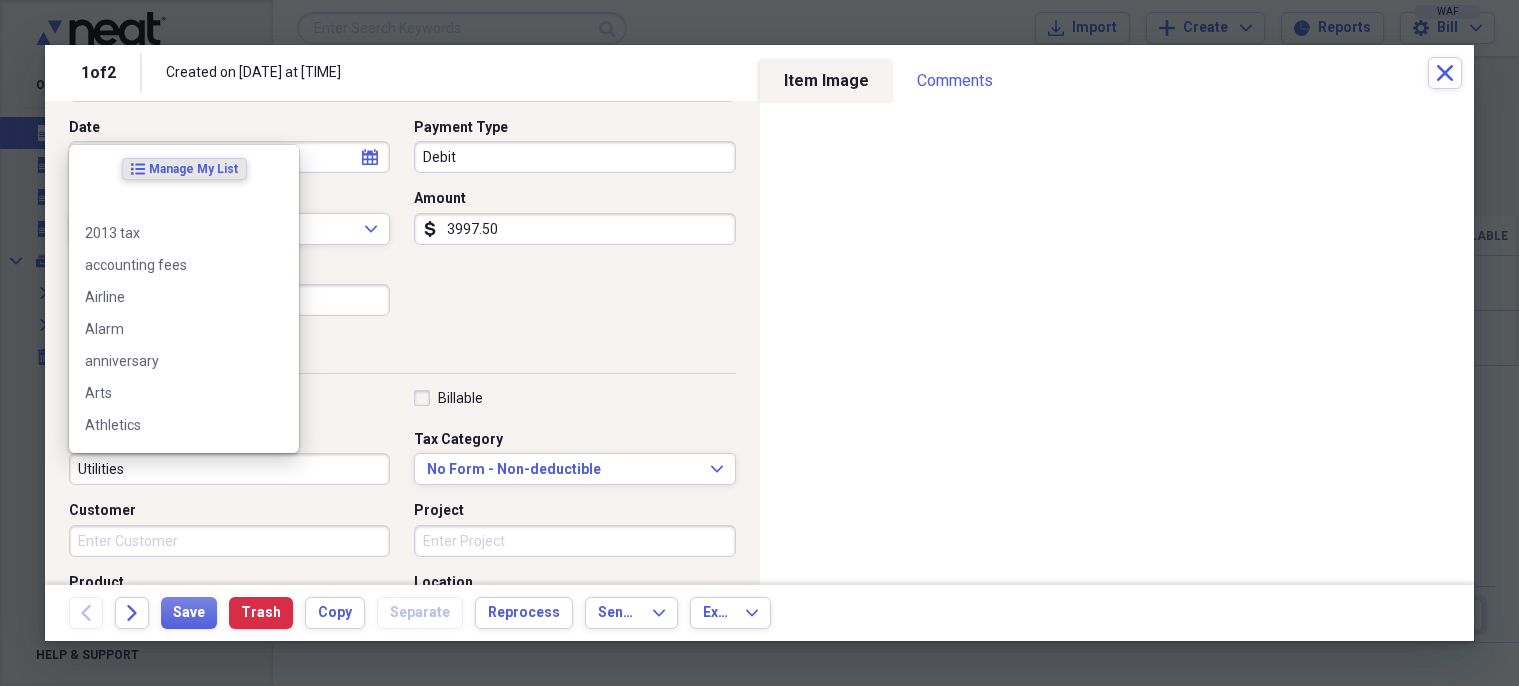 click on "Utilities" at bounding box center (229, 469) 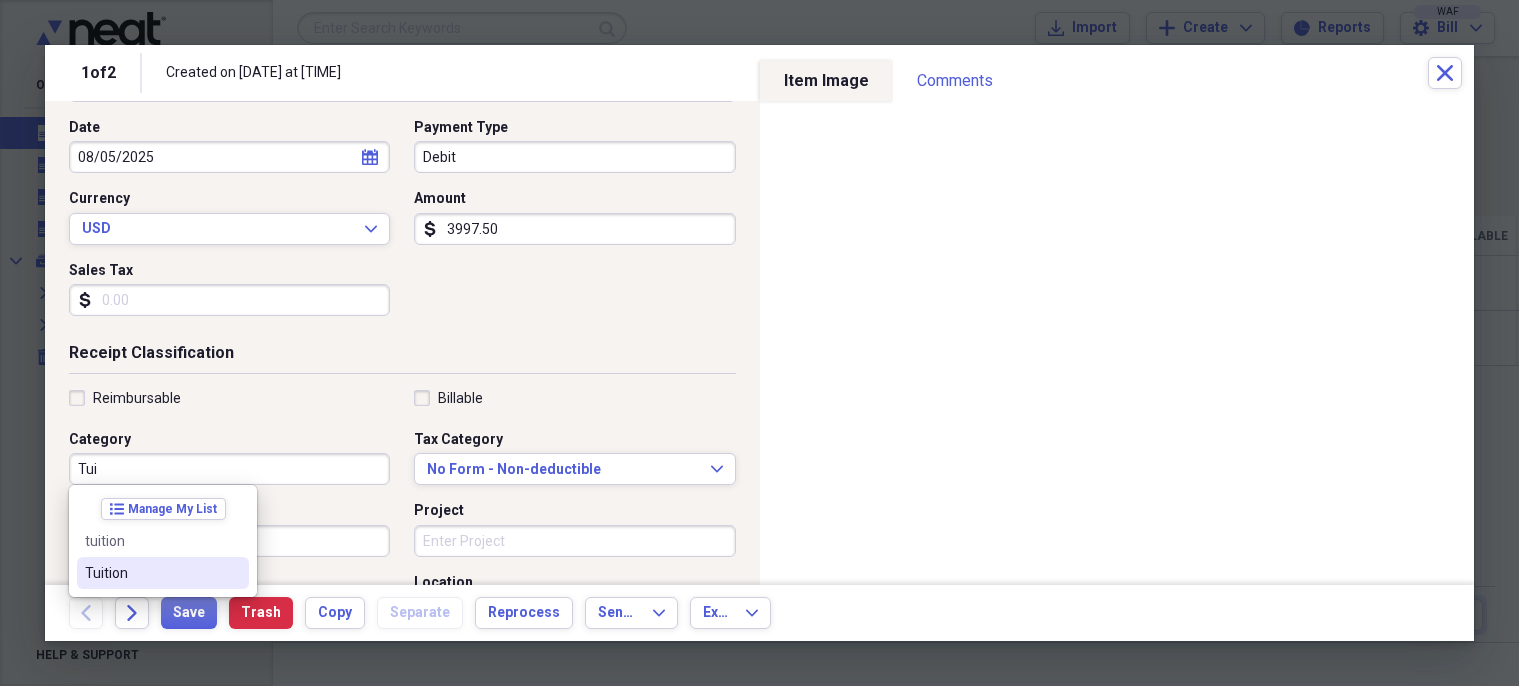 click on "Tuition" at bounding box center [151, 573] 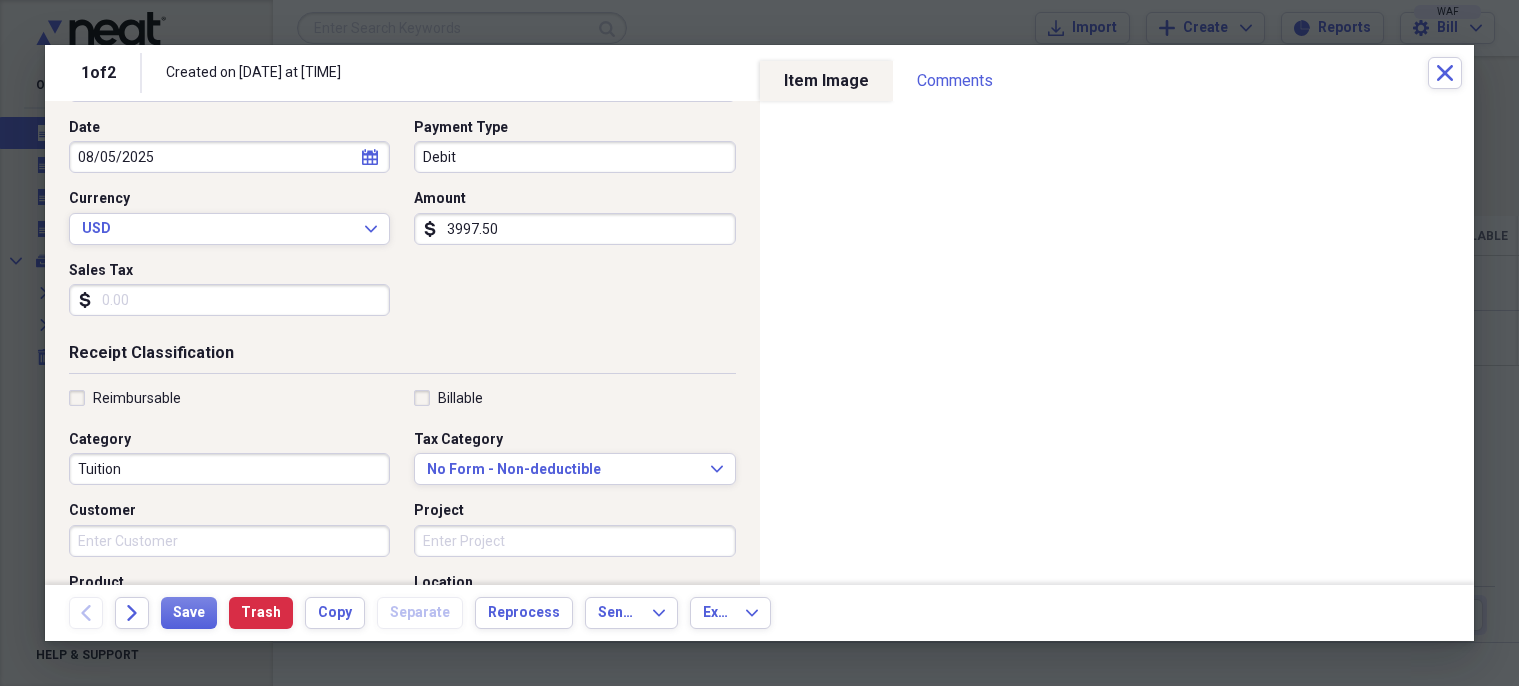 scroll, scrollTop: 0, scrollLeft: 0, axis: both 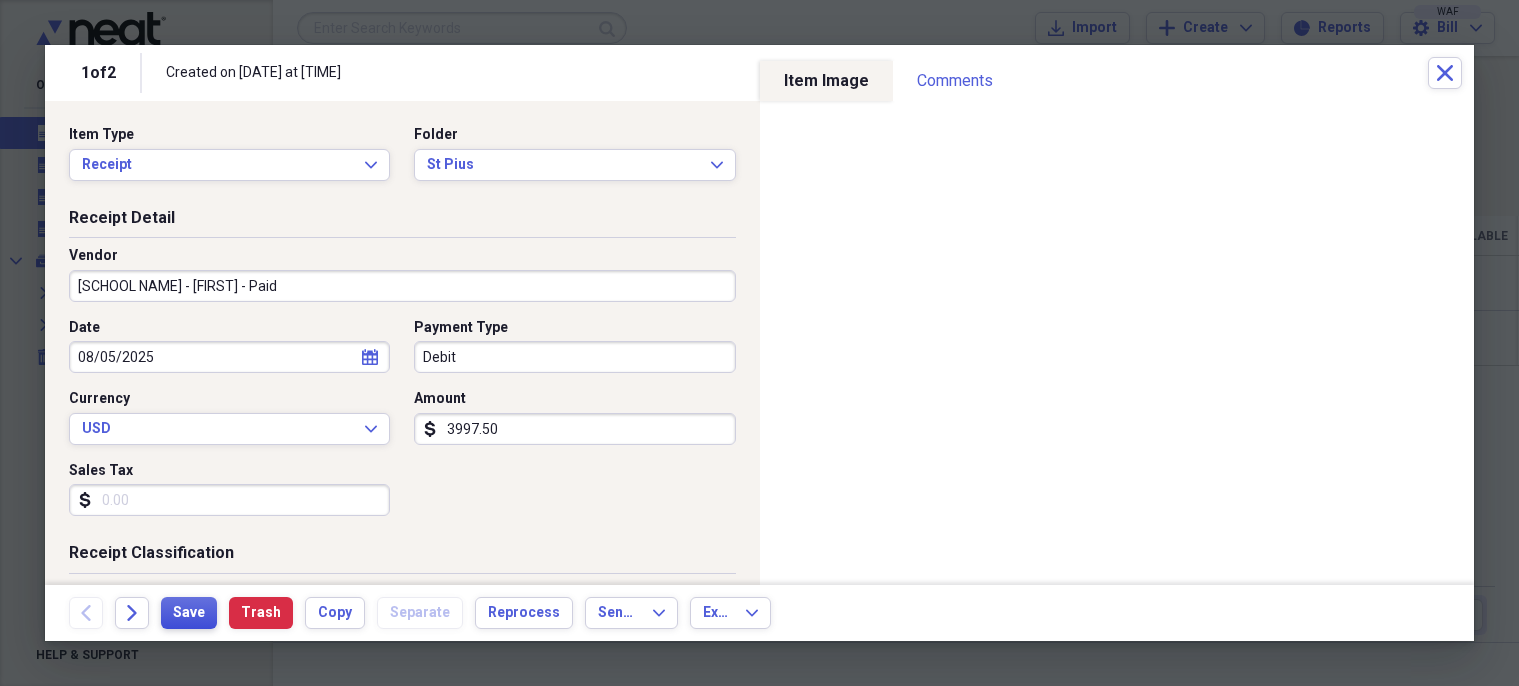 click on "Save" at bounding box center (189, 613) 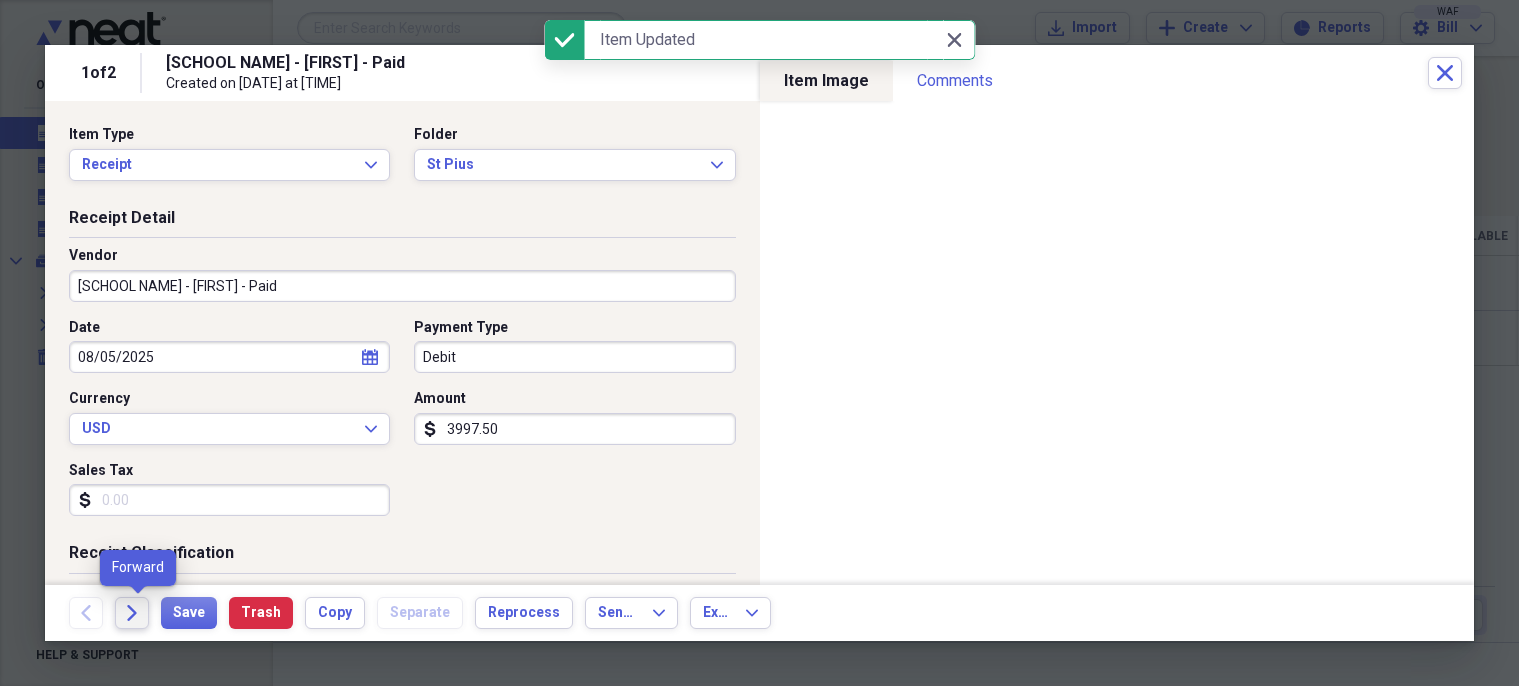 click on "Forward" 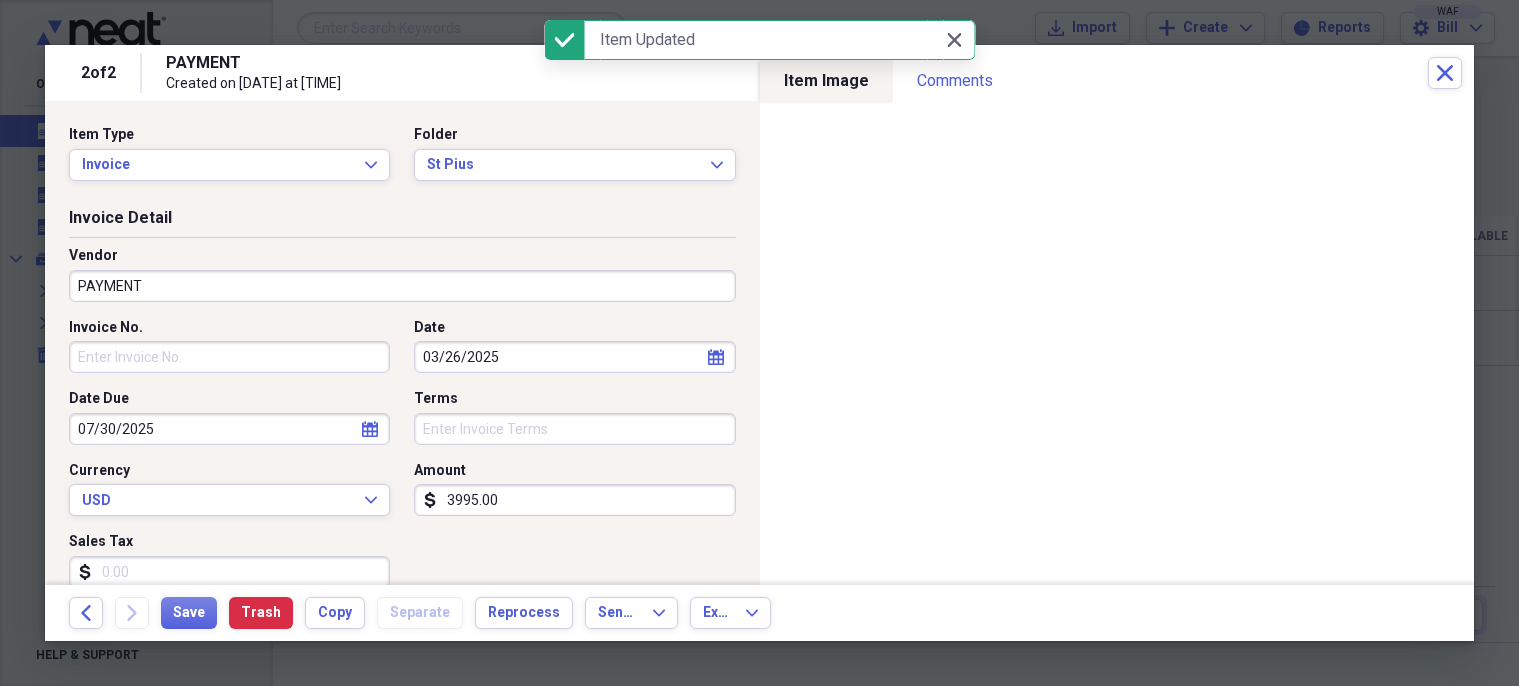 click on "PAYMENT" at bounding box center (402, 286) 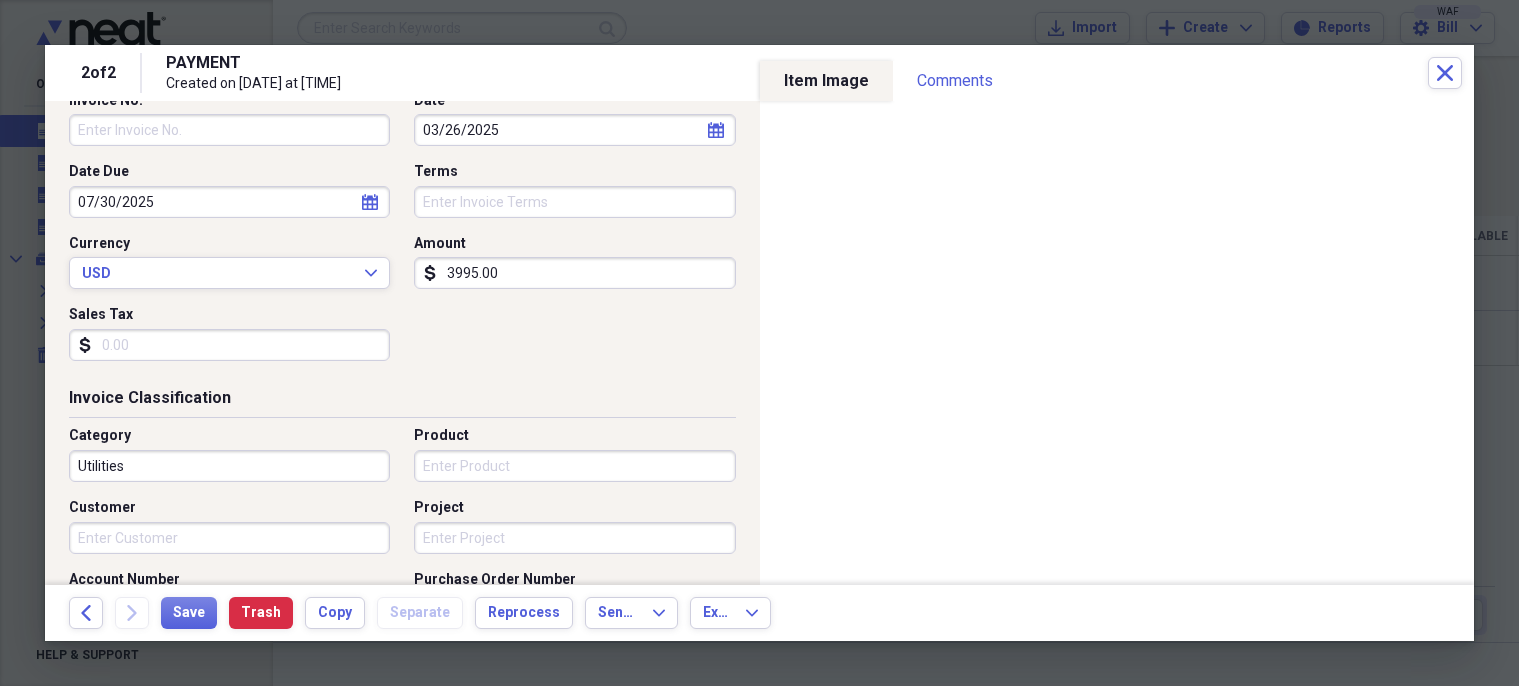 scroll, scrollTop: 300, scrollLeft: 0, axis: vertical 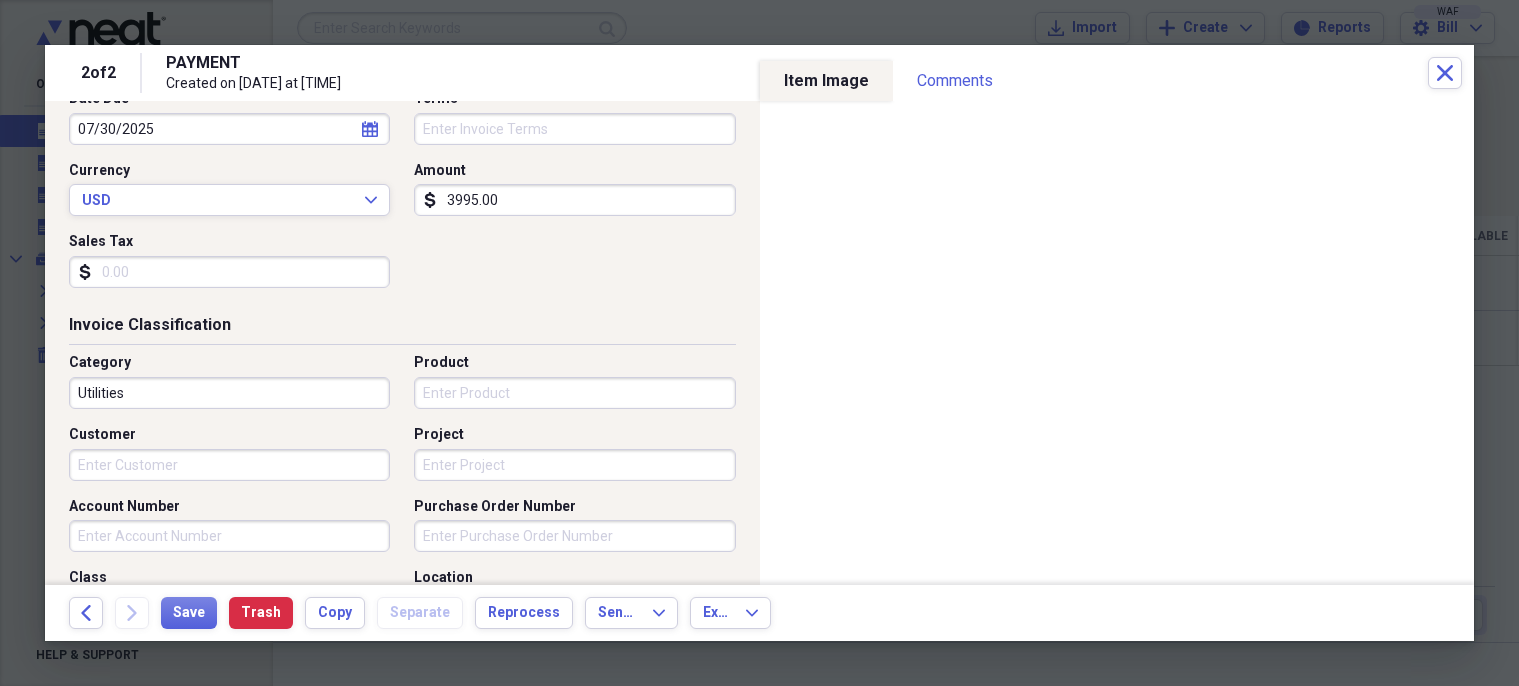 type on "Invoice for [LAST] school" 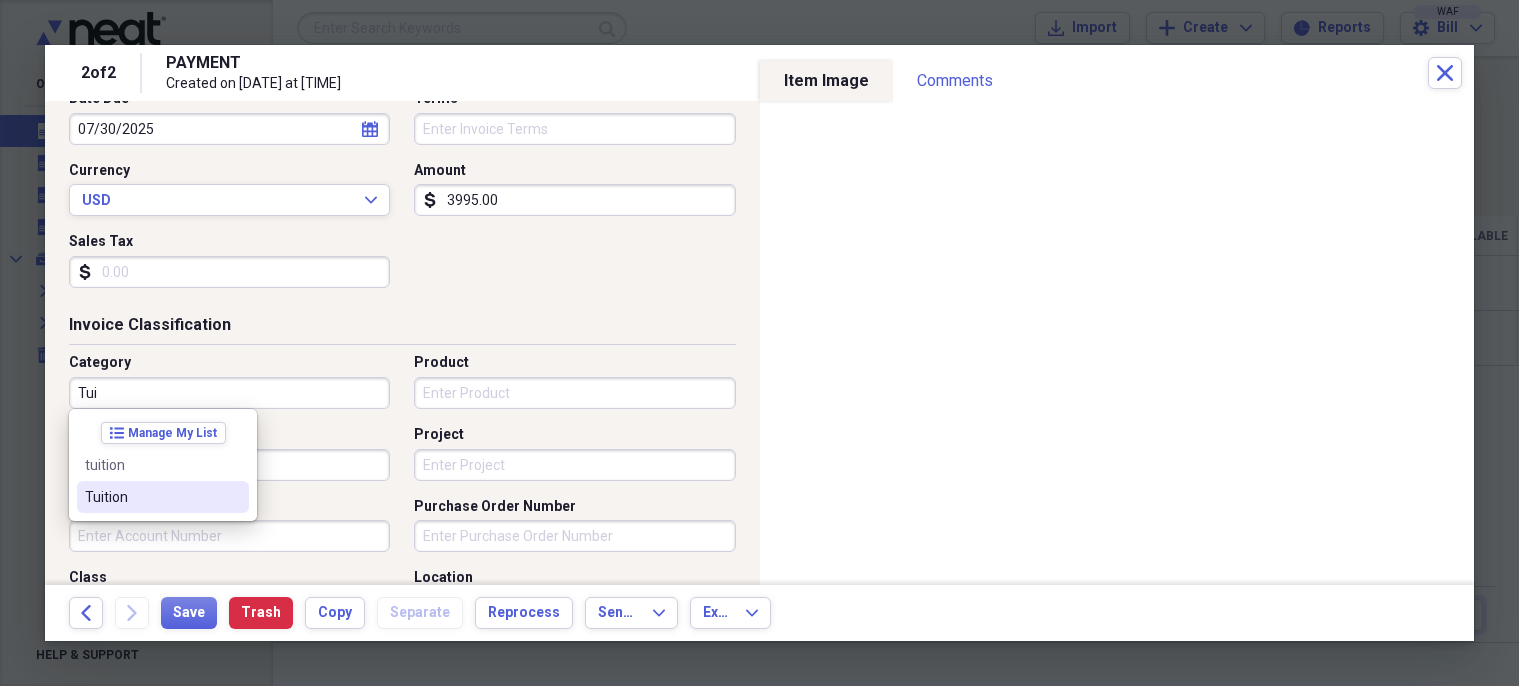 click on "Tuition" at bounding box center (151, 497) 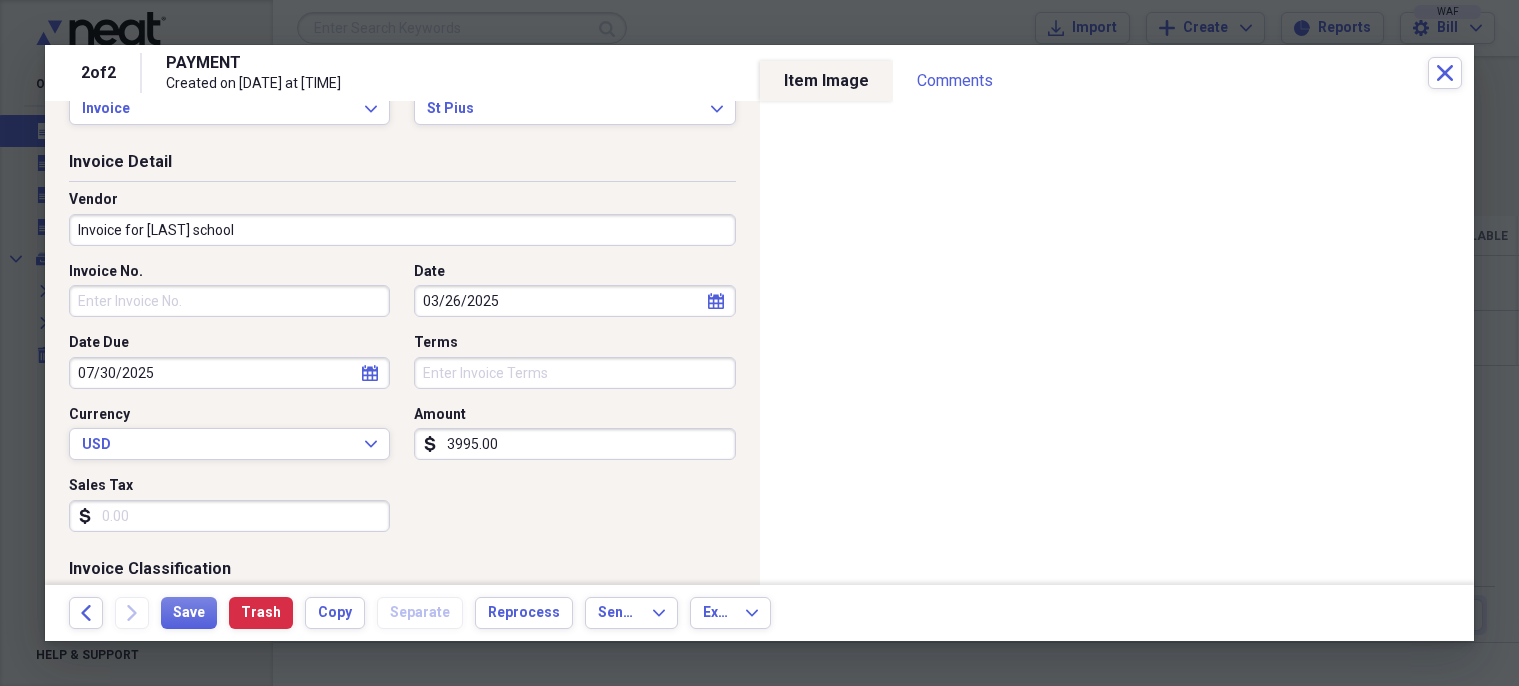 scroll, scrollTop: 0, scrollLeft: 0, axis: both 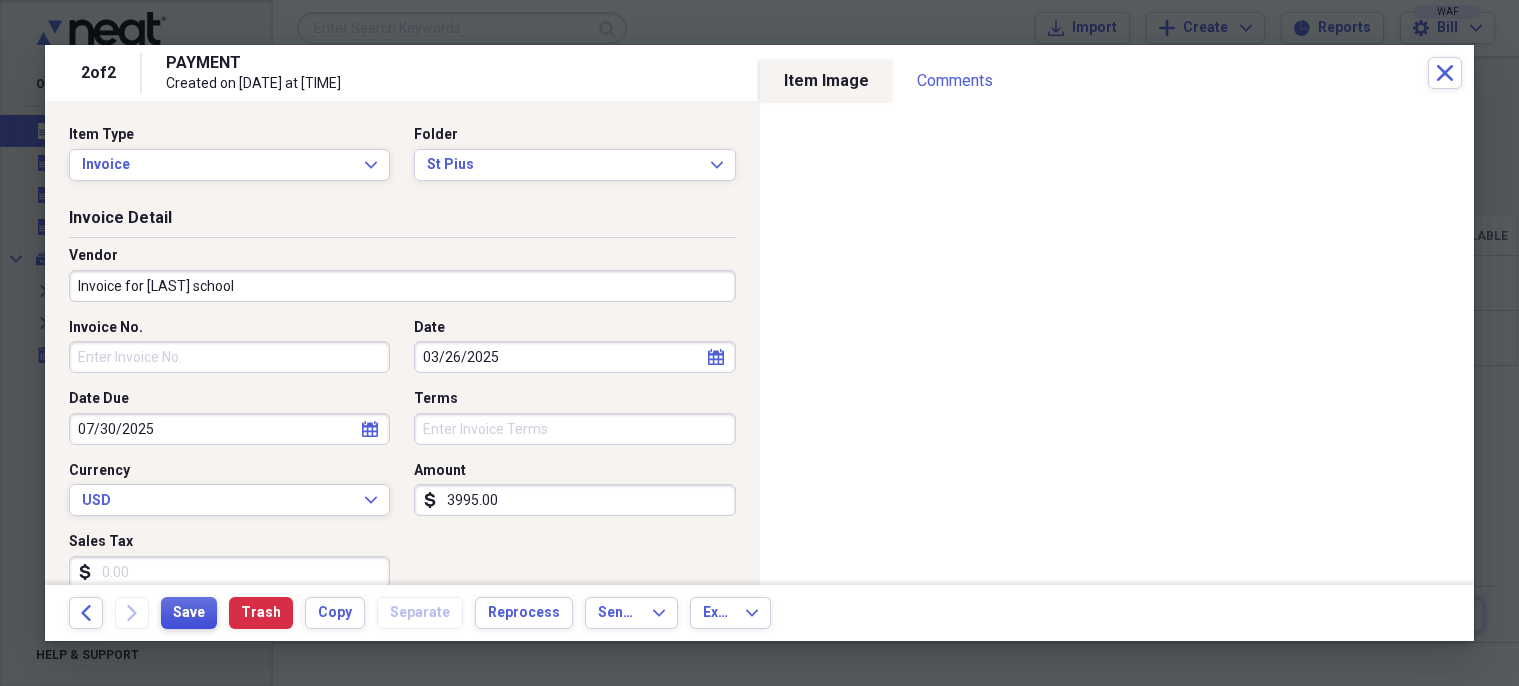 click on "Save" at bounding box center [189, 613] 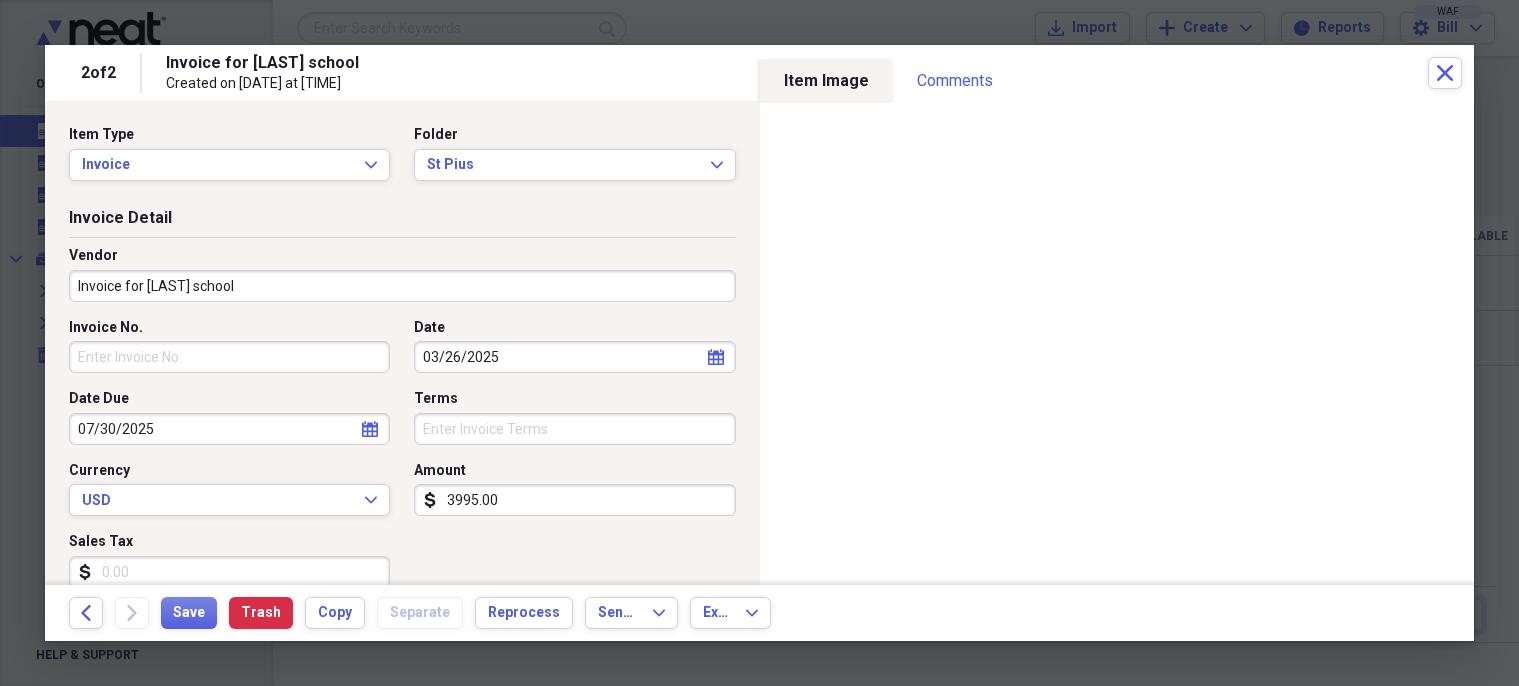 click 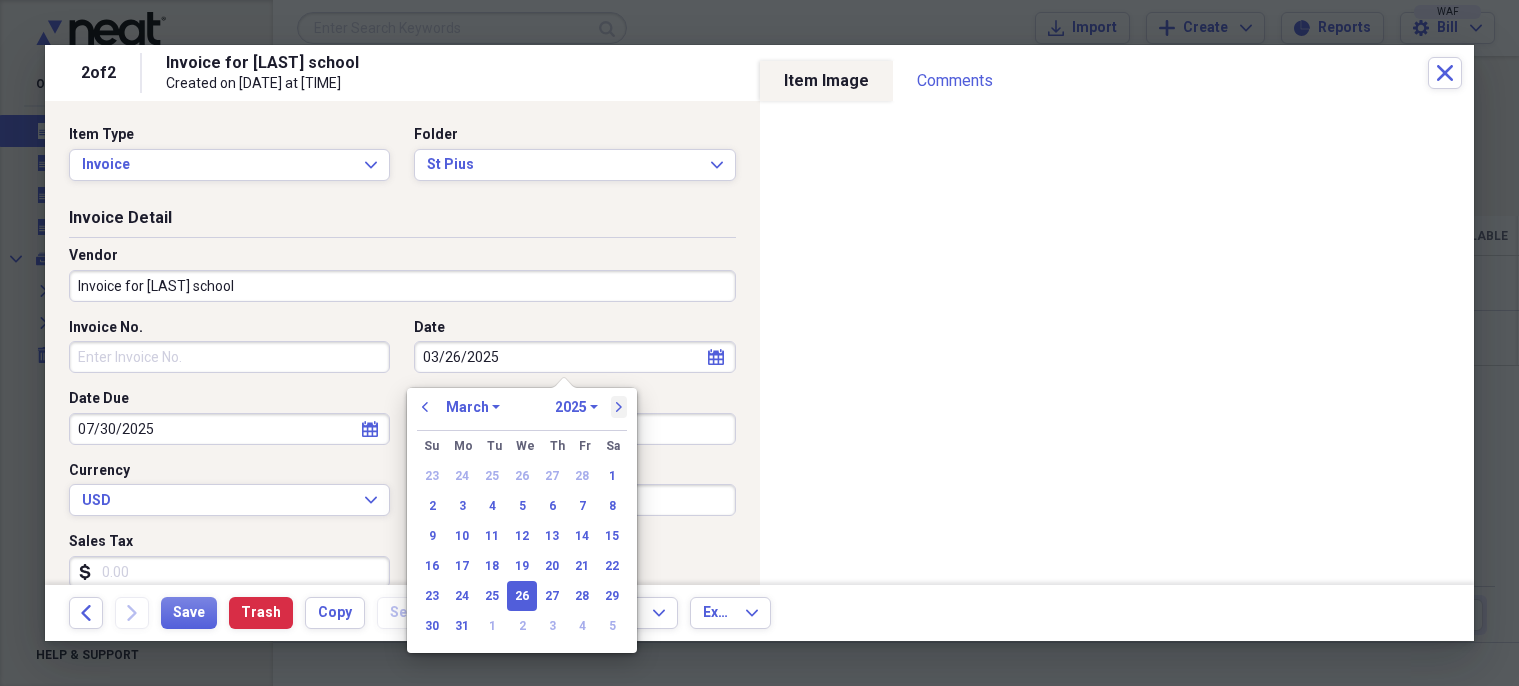 click on "next" at bounding box center [619, 407] 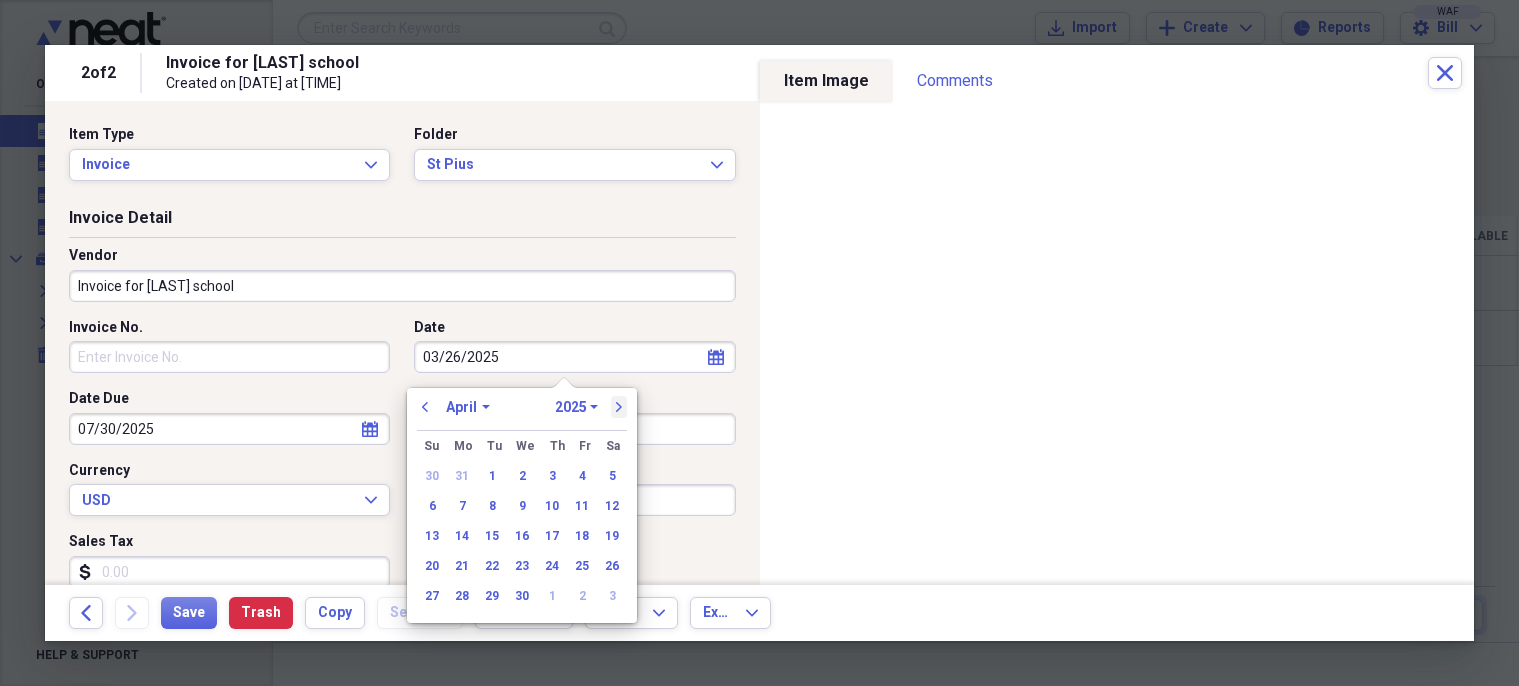 click on "next" at bounding box center [619, 407] 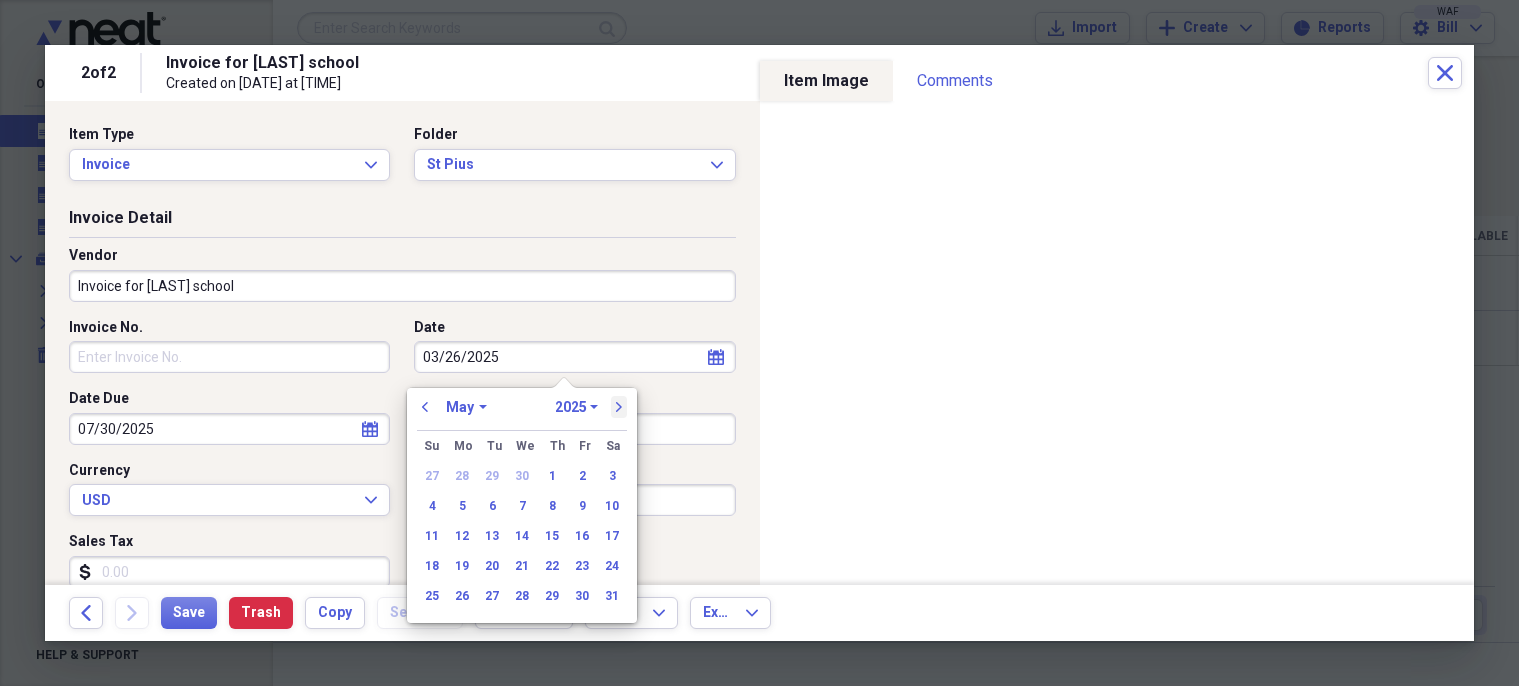 click on "next" at bounding box center [619, 407] 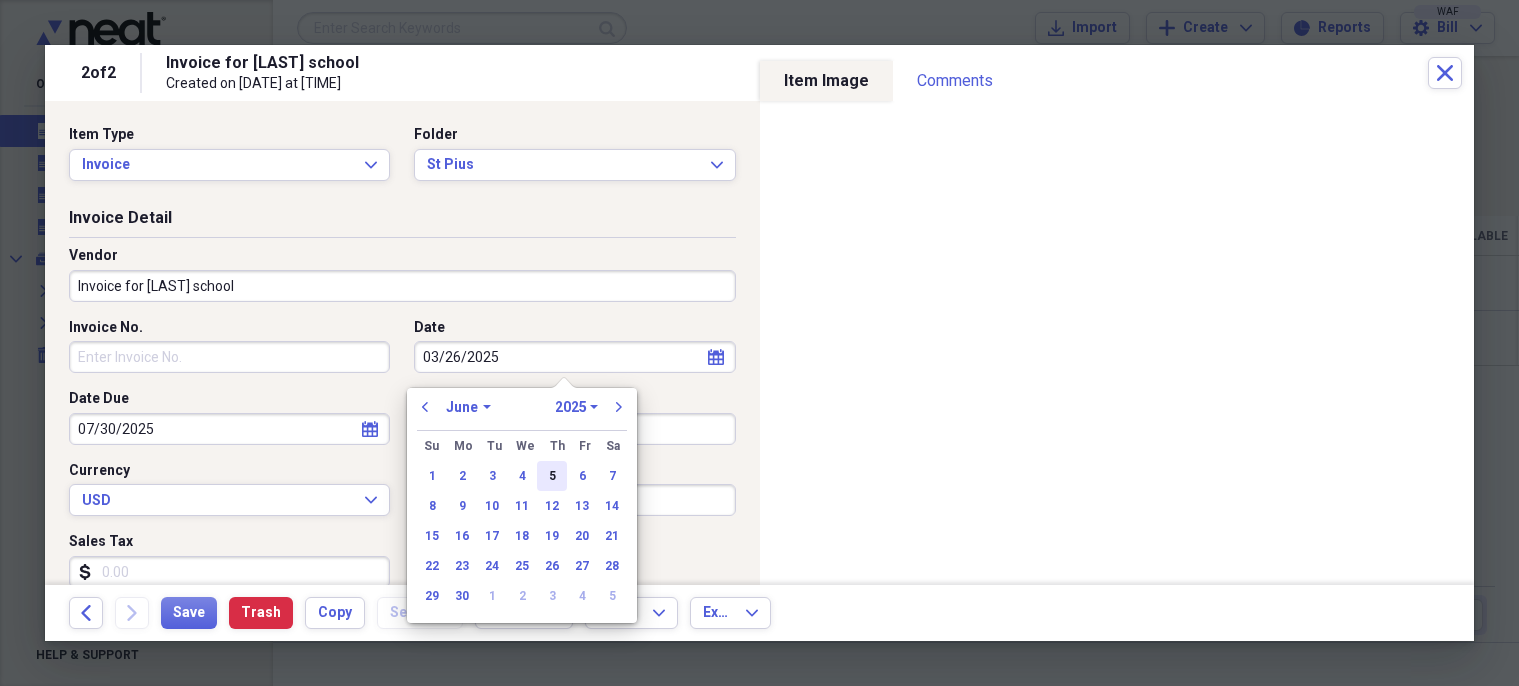 click on "5" at bounding box center [552, 476] 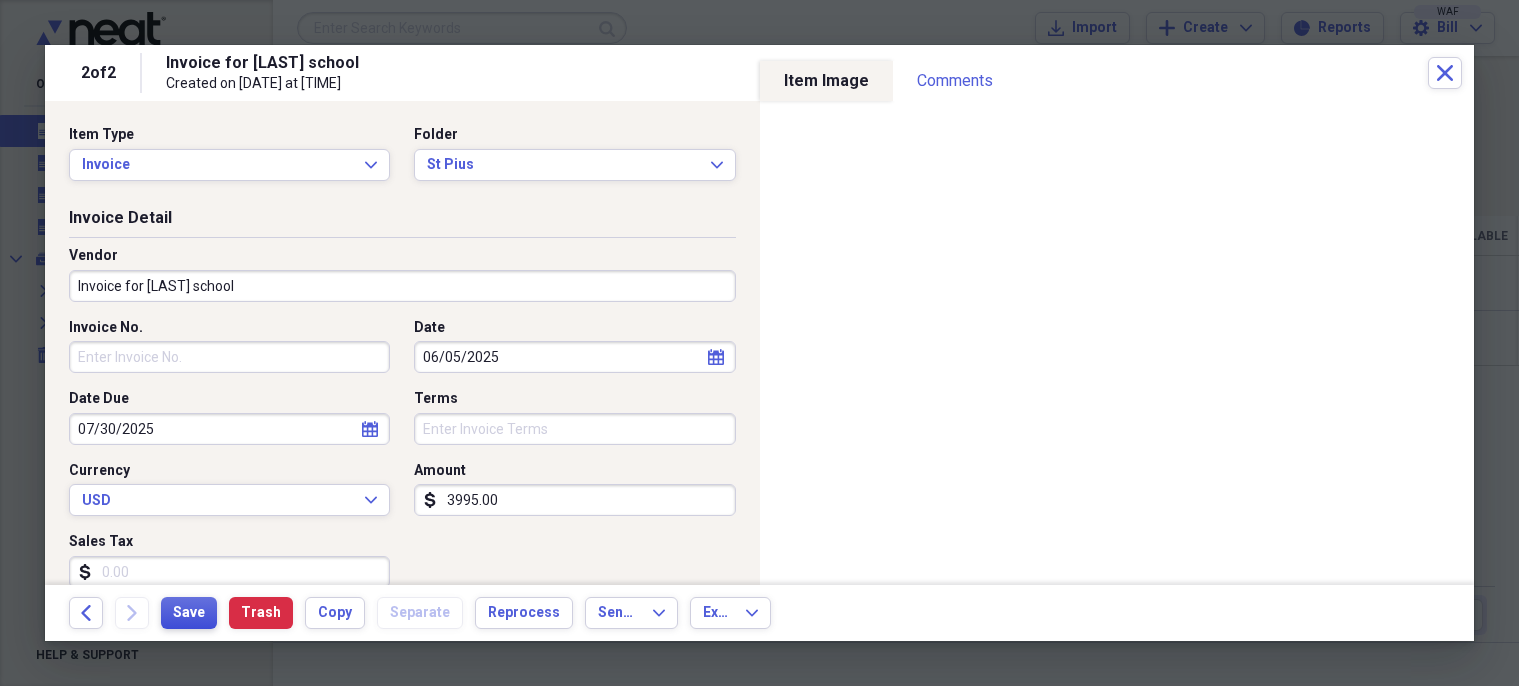 click on "Save" at bounding box center [189, 613] 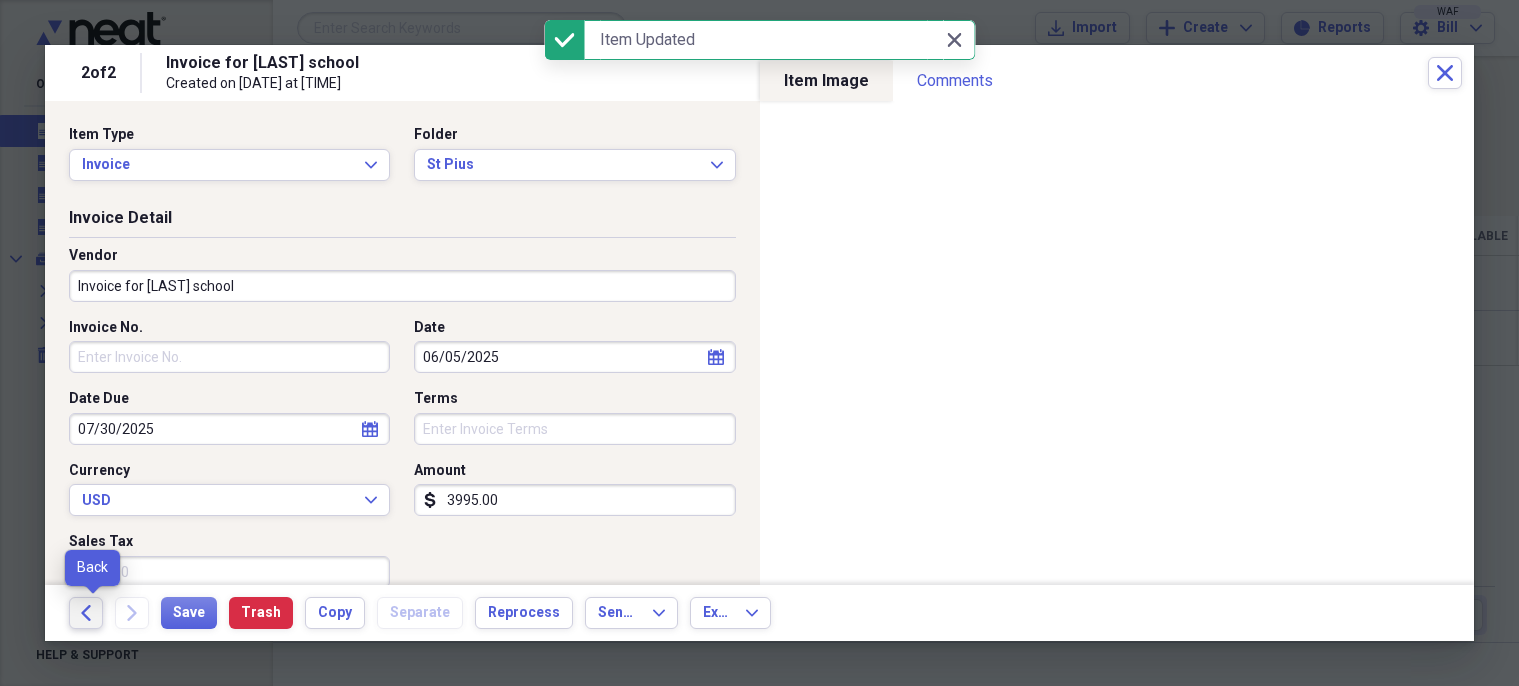 click on "Back" at bounding box center (86, 613) 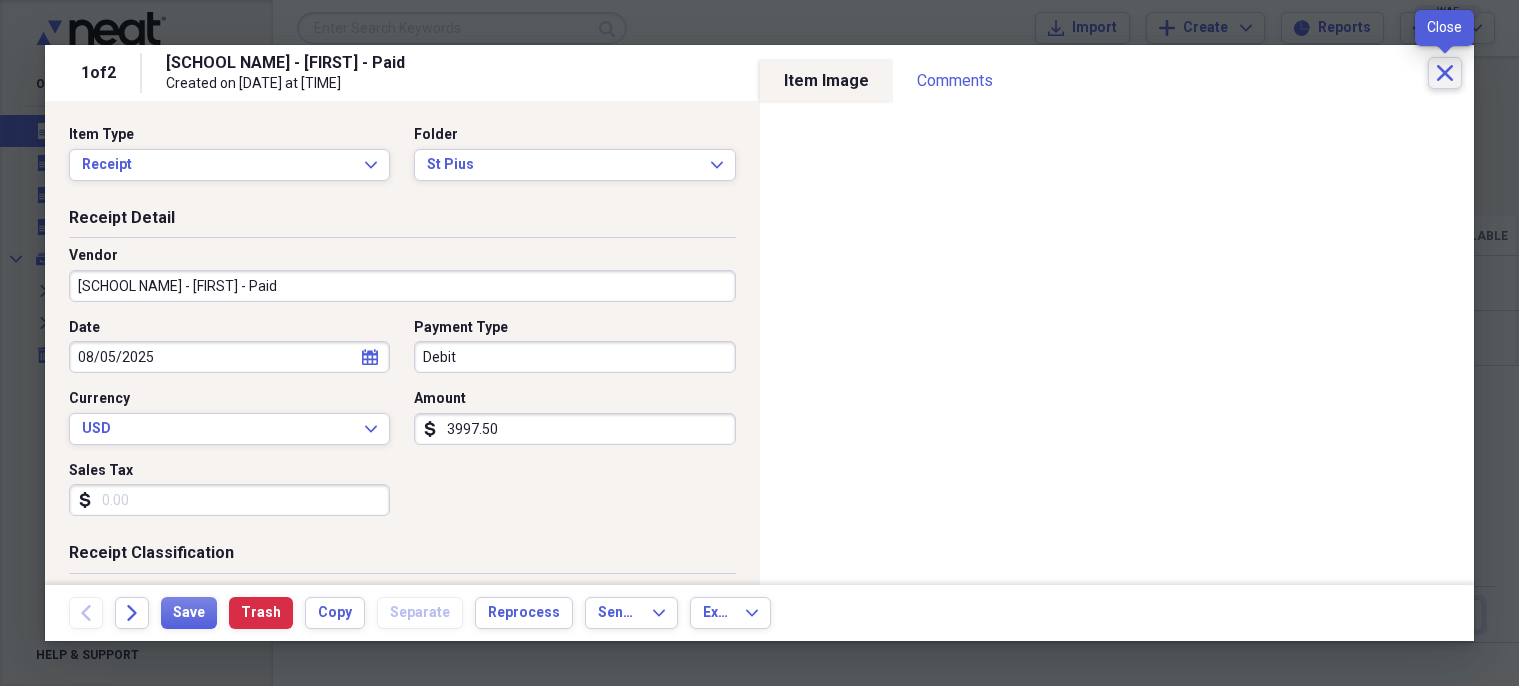 click 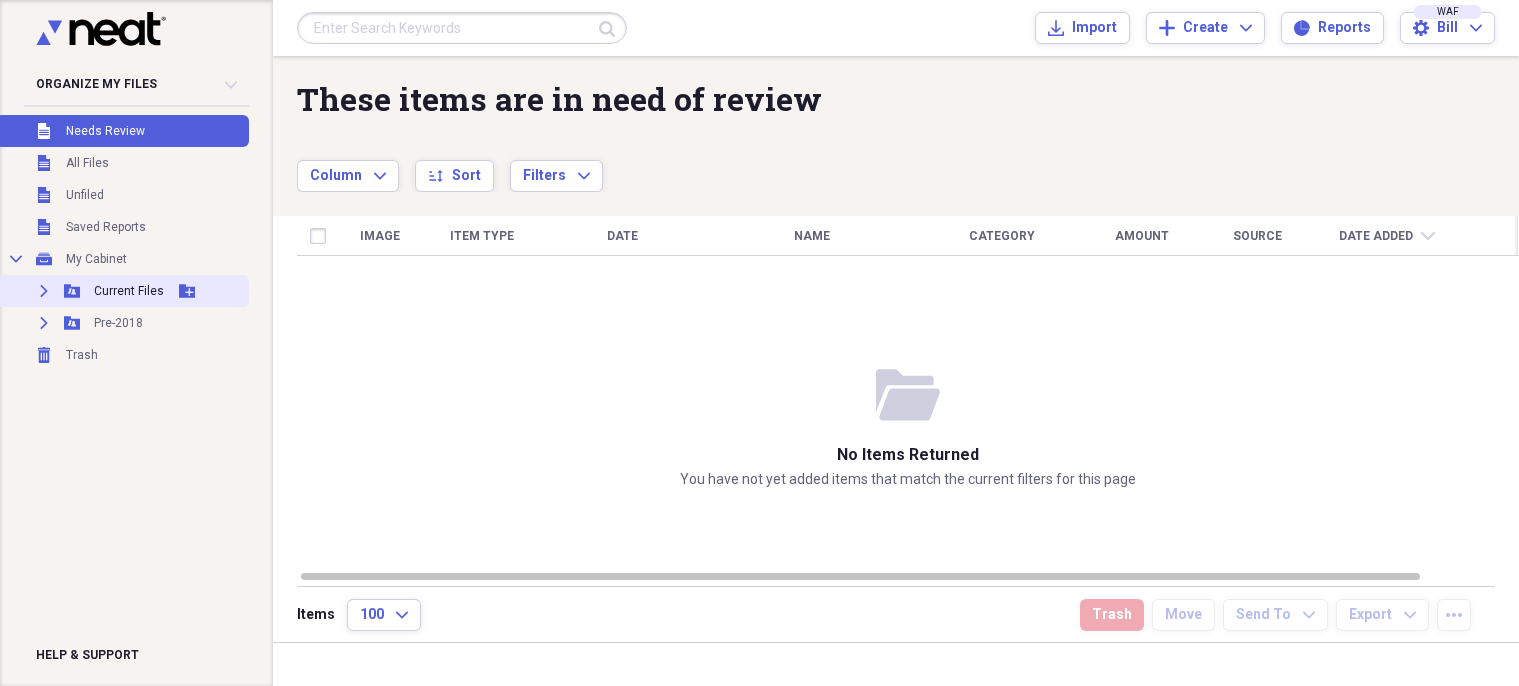 click on "Expand" 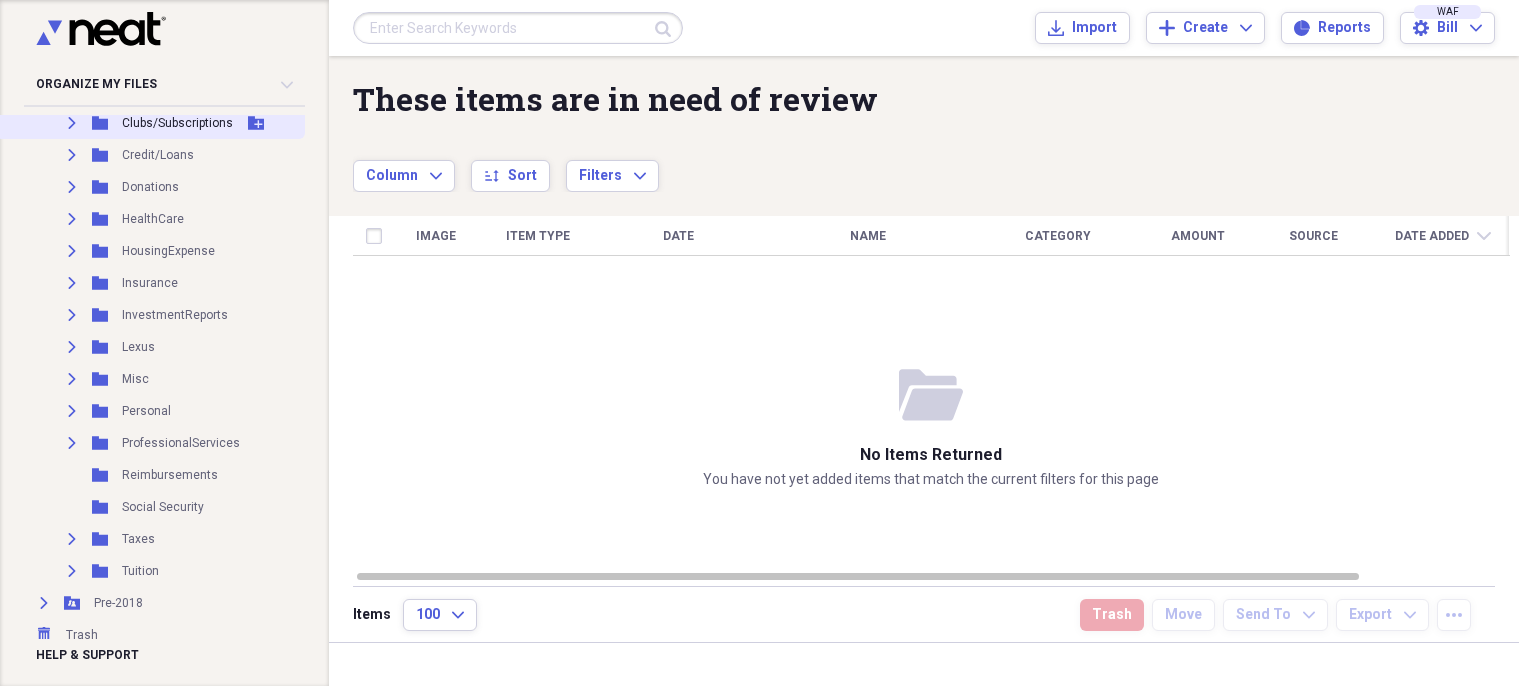 scroll, scrollTop: 323, scrollLeft: 0, axis: vertical 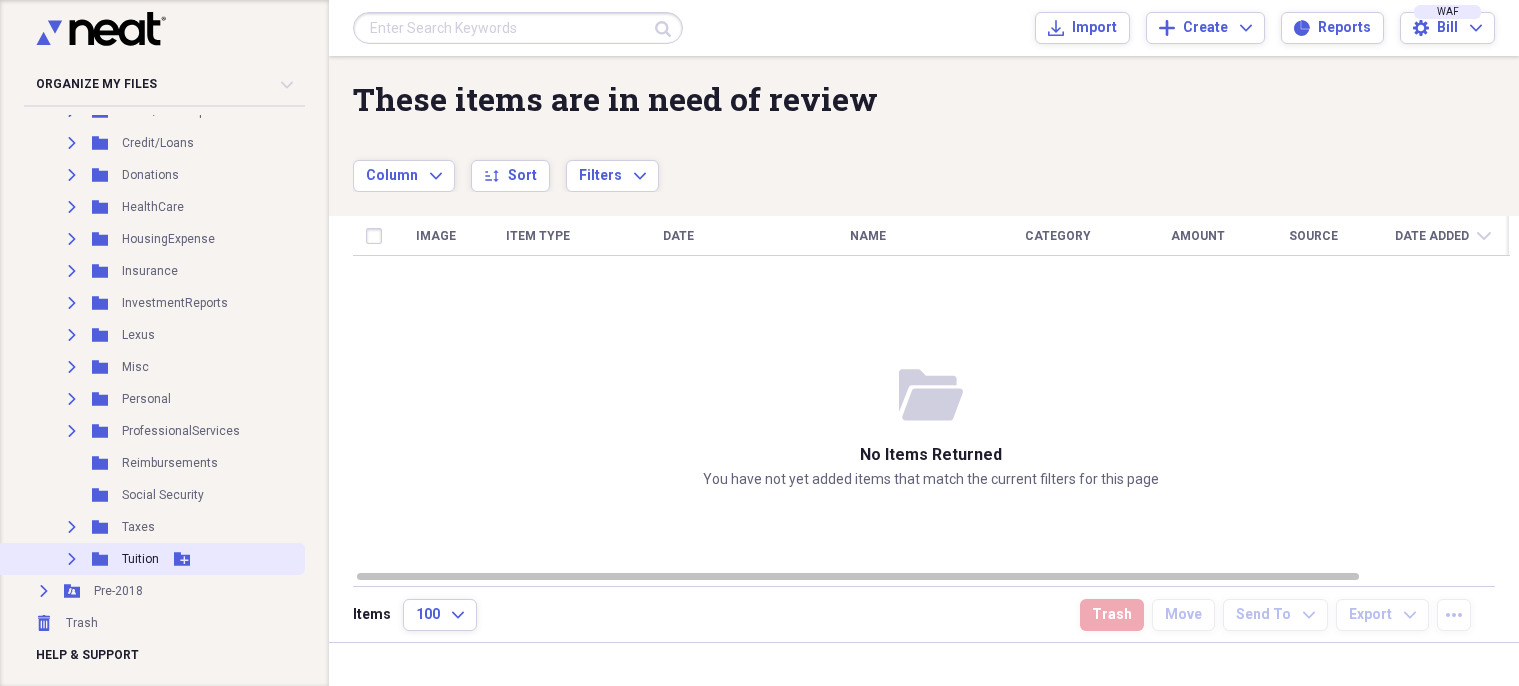 click on "Expand" 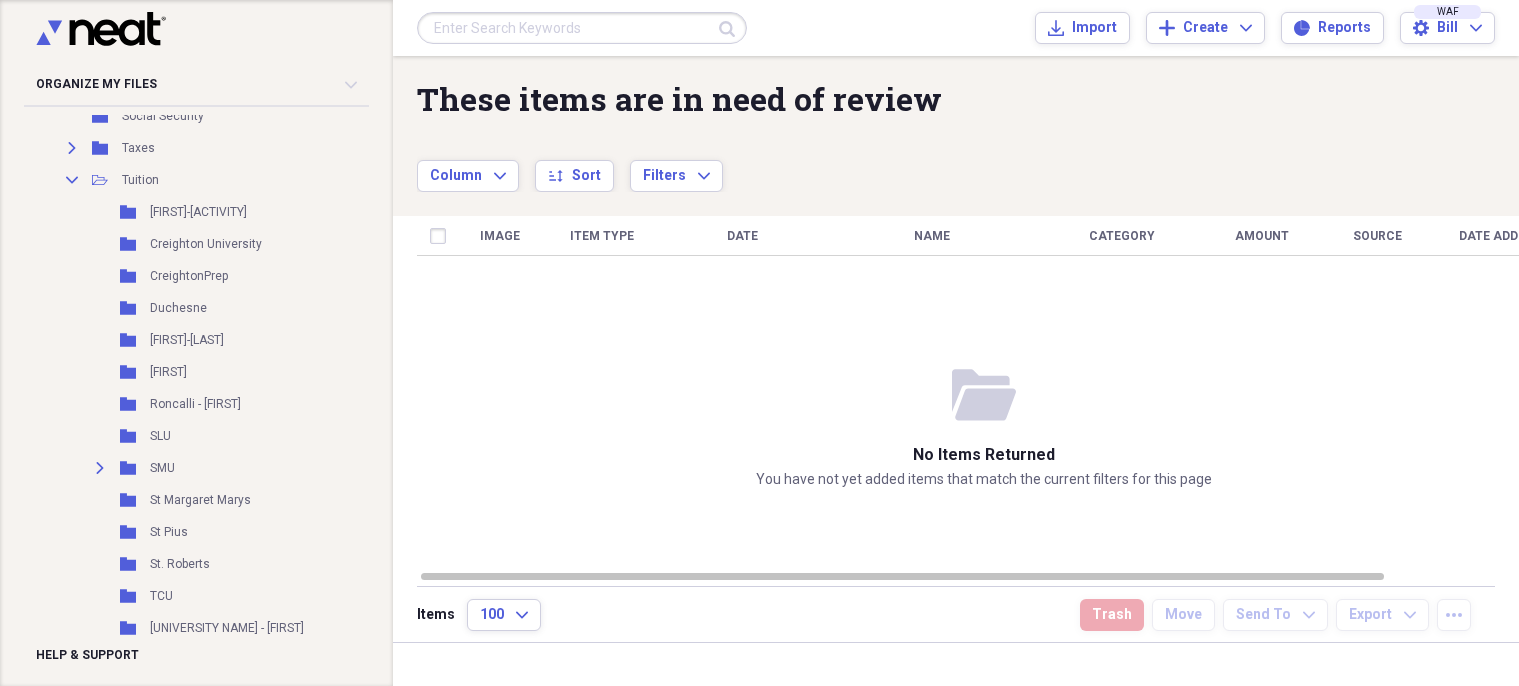 scroll, scrollTop: 788, scrollLeft: 0, axis: vertical 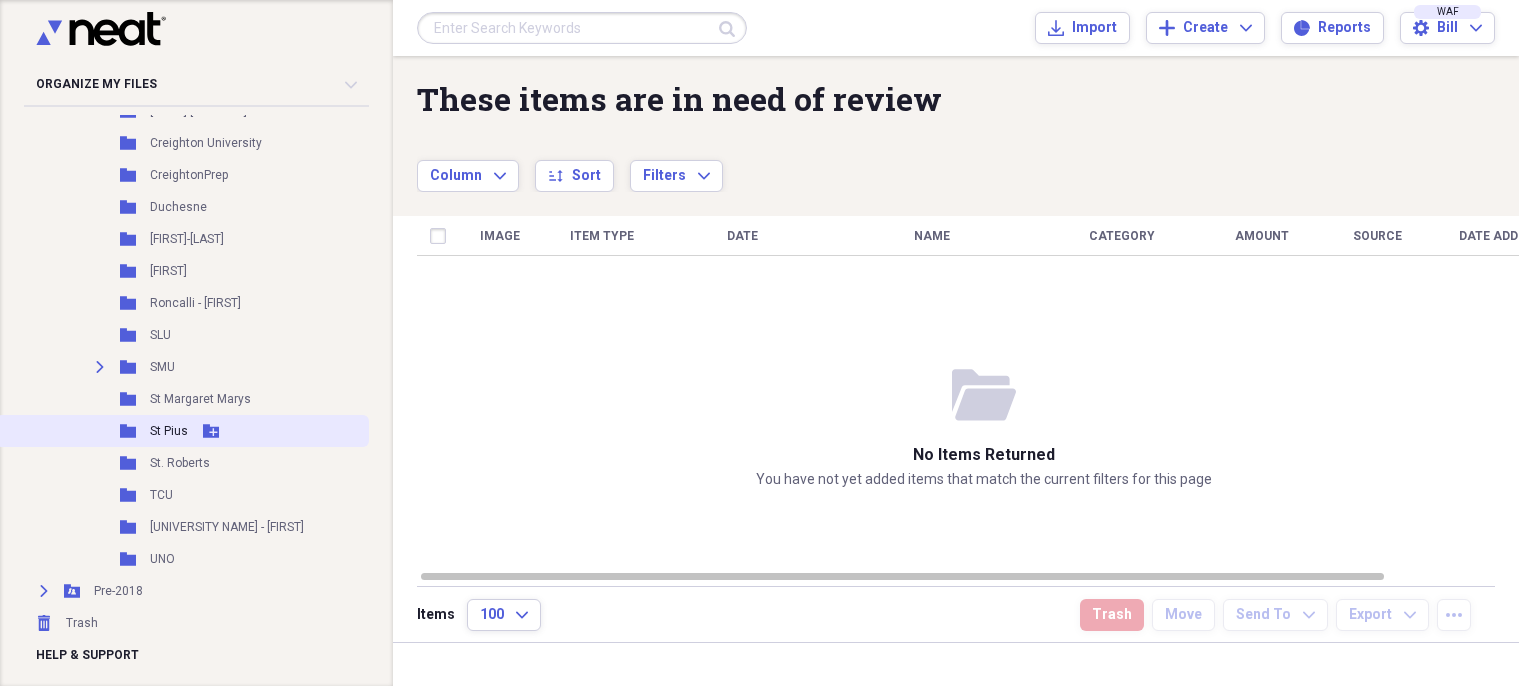 click on "St Pius" at bounding box center [169, 431] 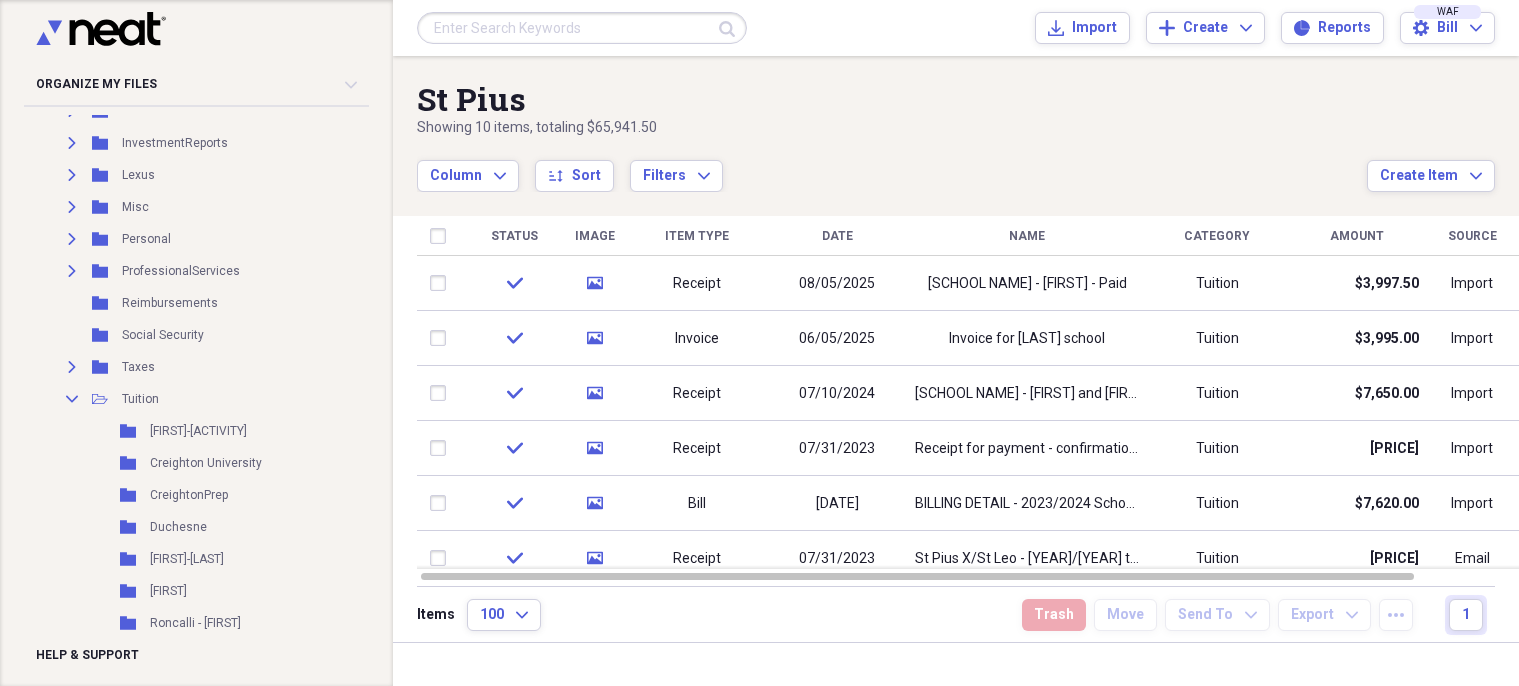scroll, scrollTop: 388, scrollLeft: 0, axis: vertical 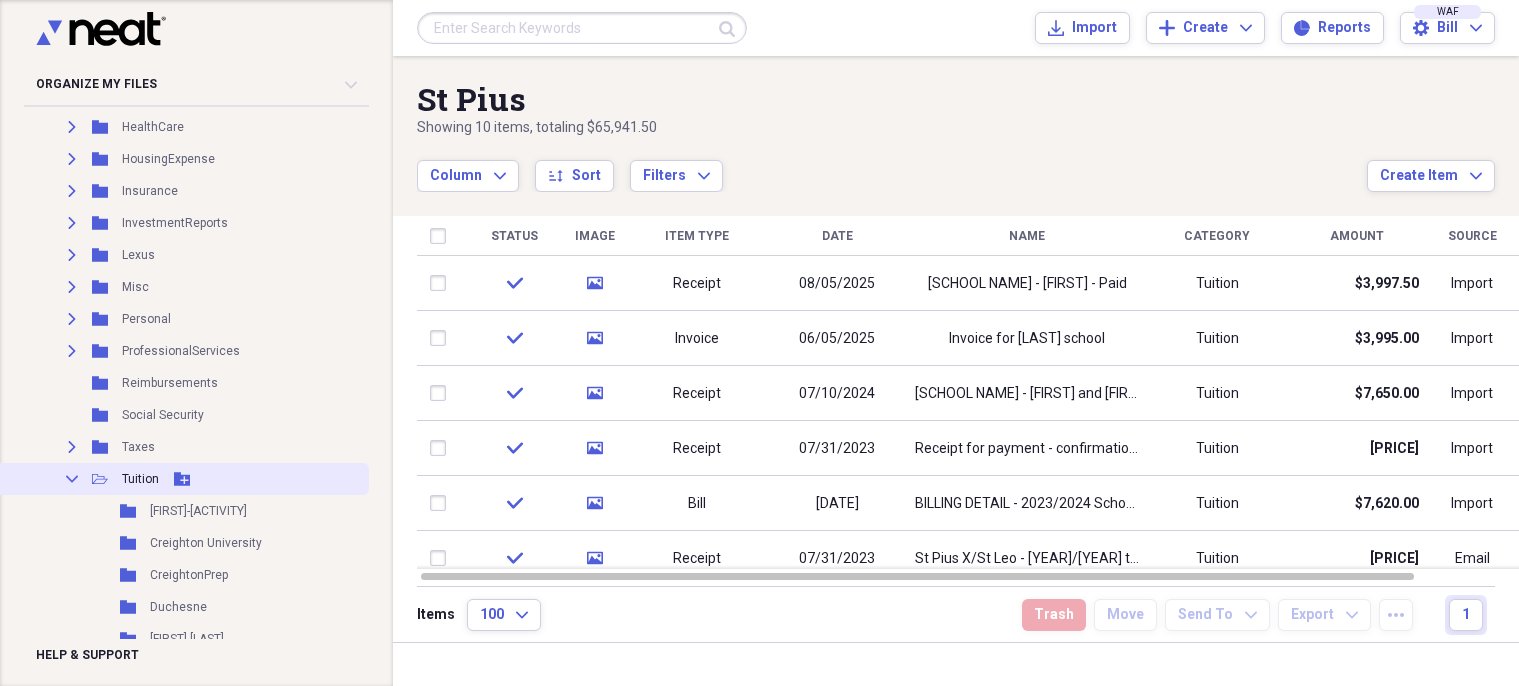 click on "Collapse" 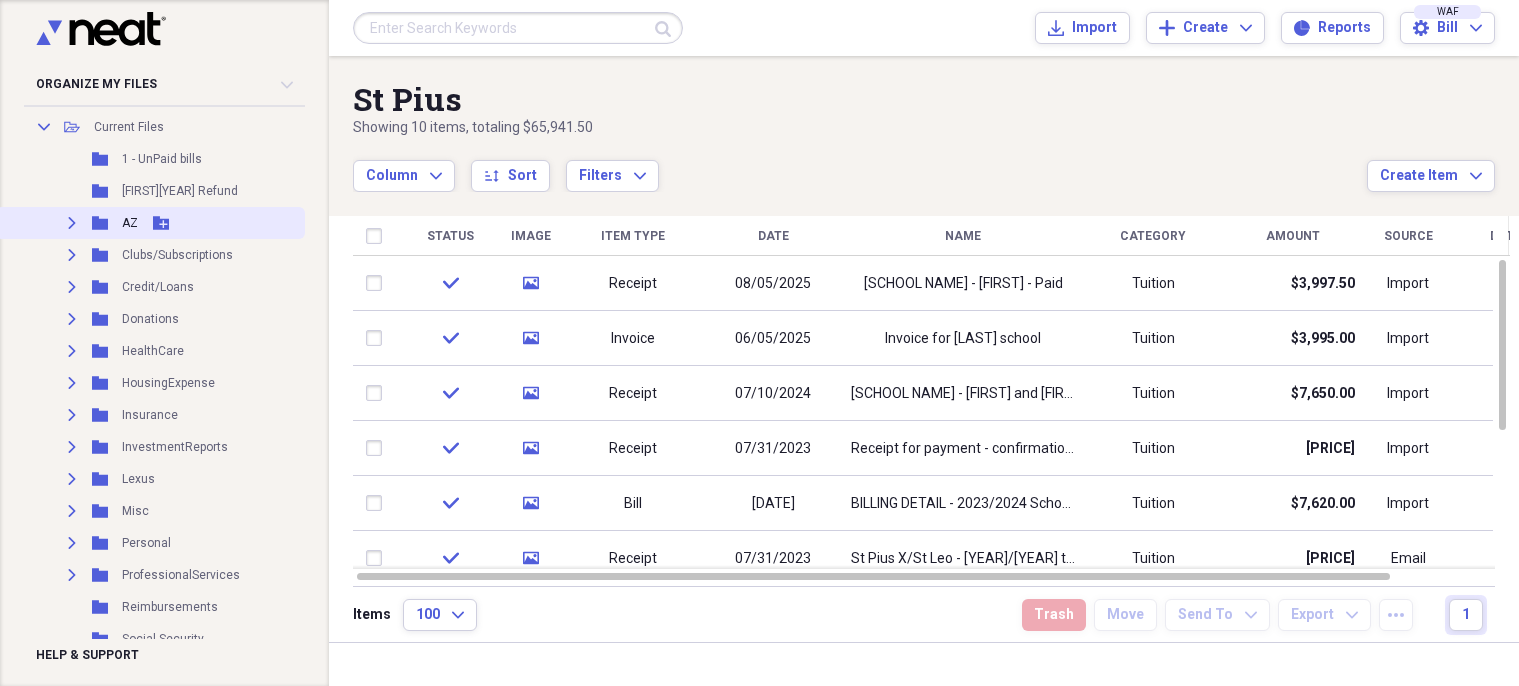 scroll, scrollTop: 0, scrollLeft: 0, axis: both 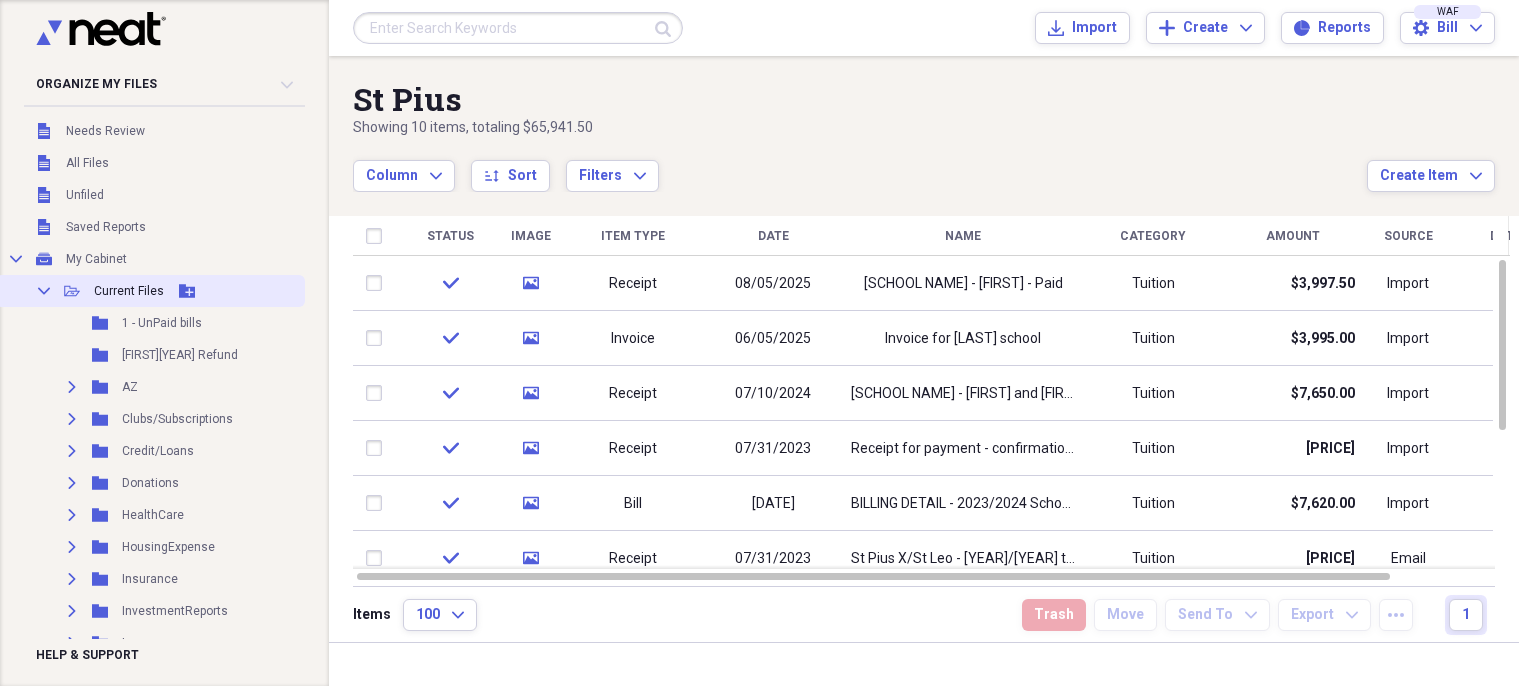 click on "Collapse" 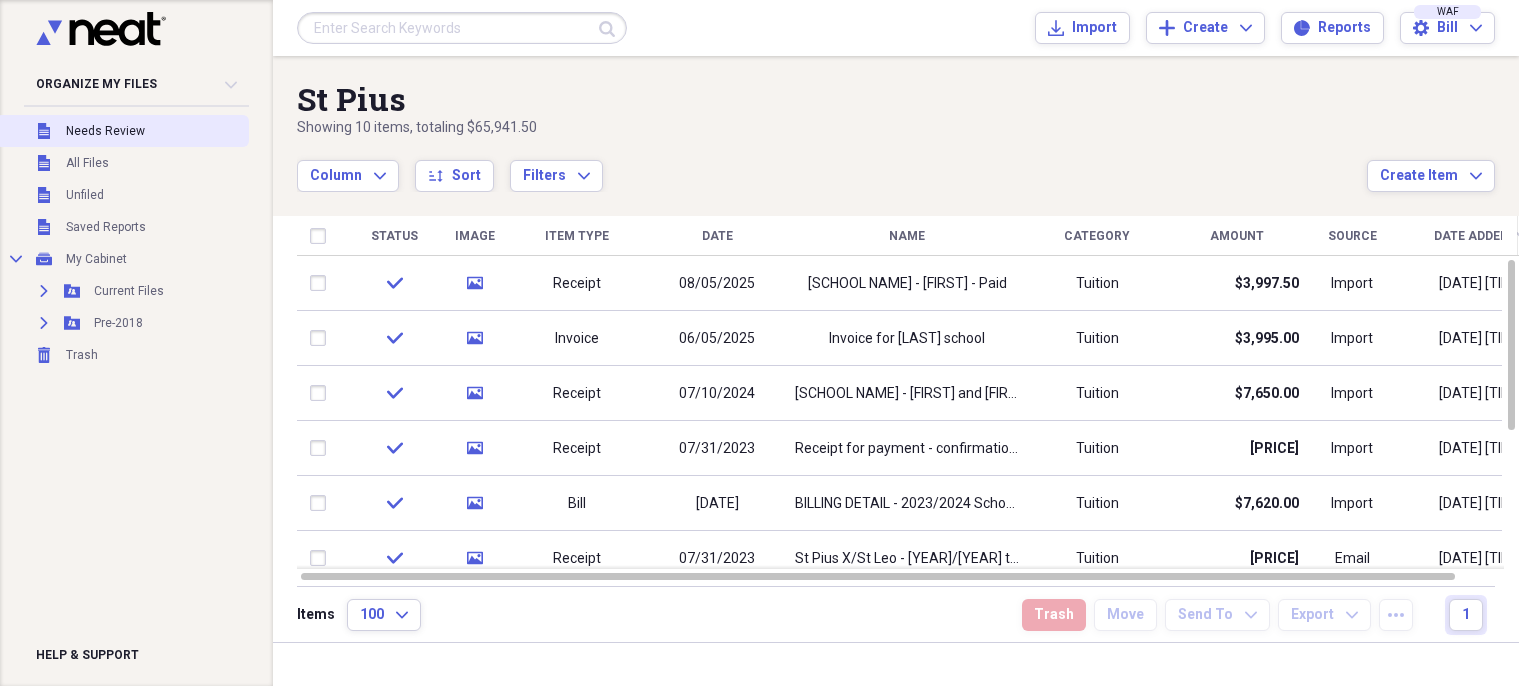 click on "Needs Review" at bounding box center [105, 131] 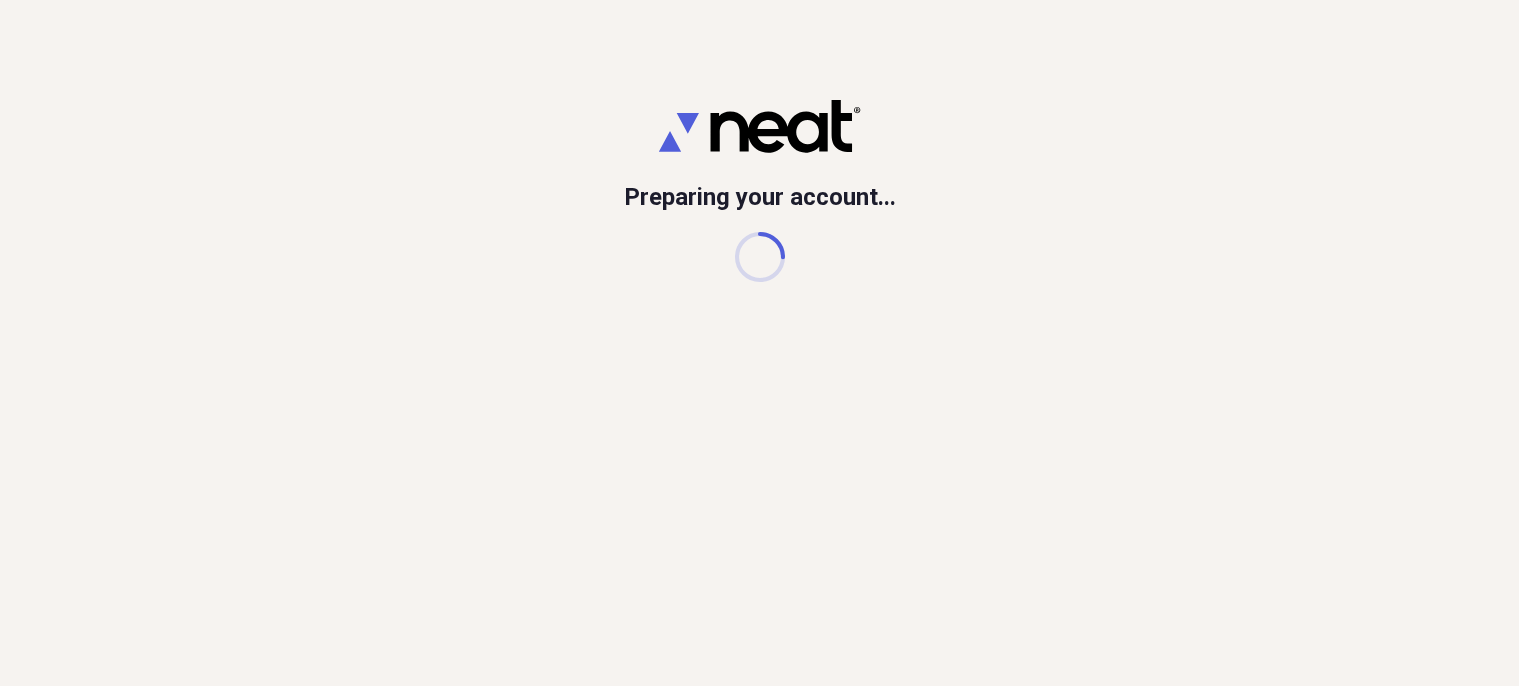 scroll, scrollTop: 0, scrollLeft: 0, axis: both 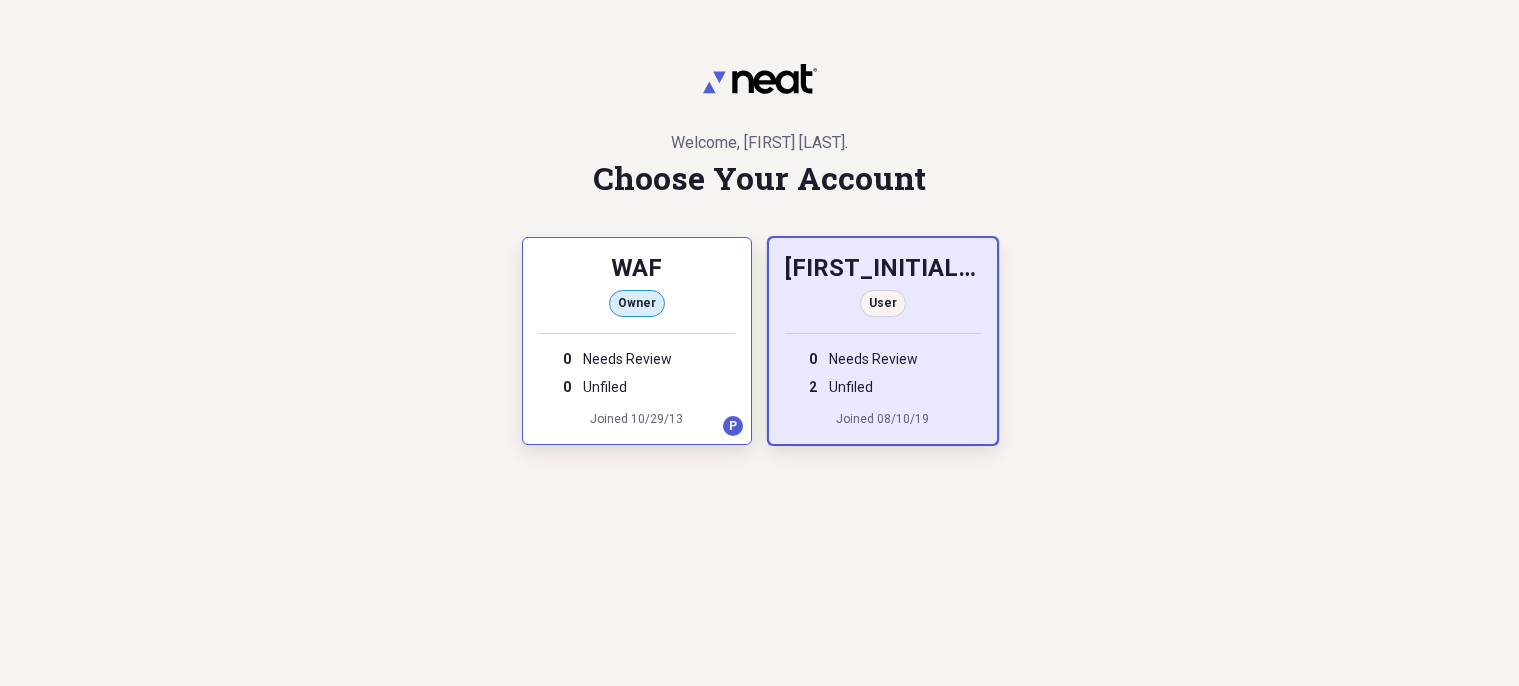 click on "[FIRST_INITIAL]. [LAST_NAME]" at bounding box center [883, 270] 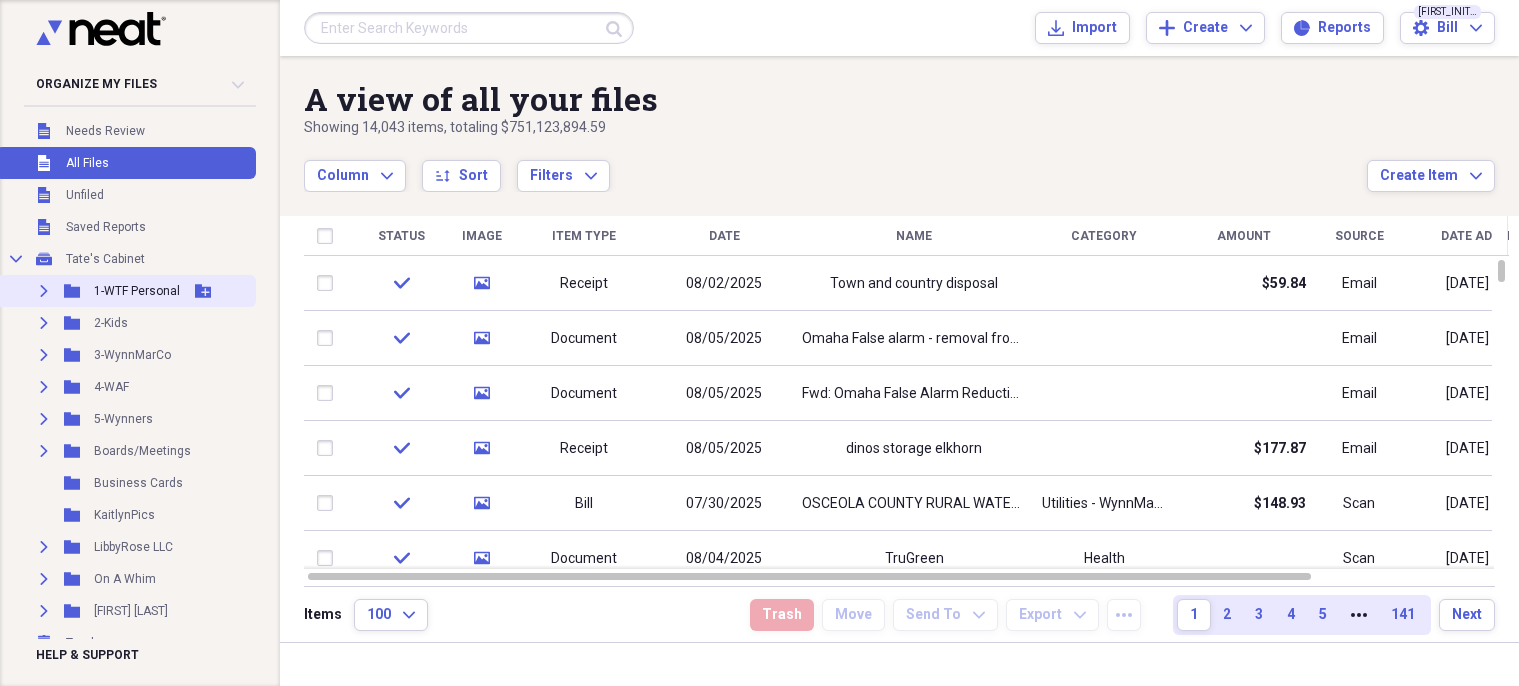 click on "Expand" 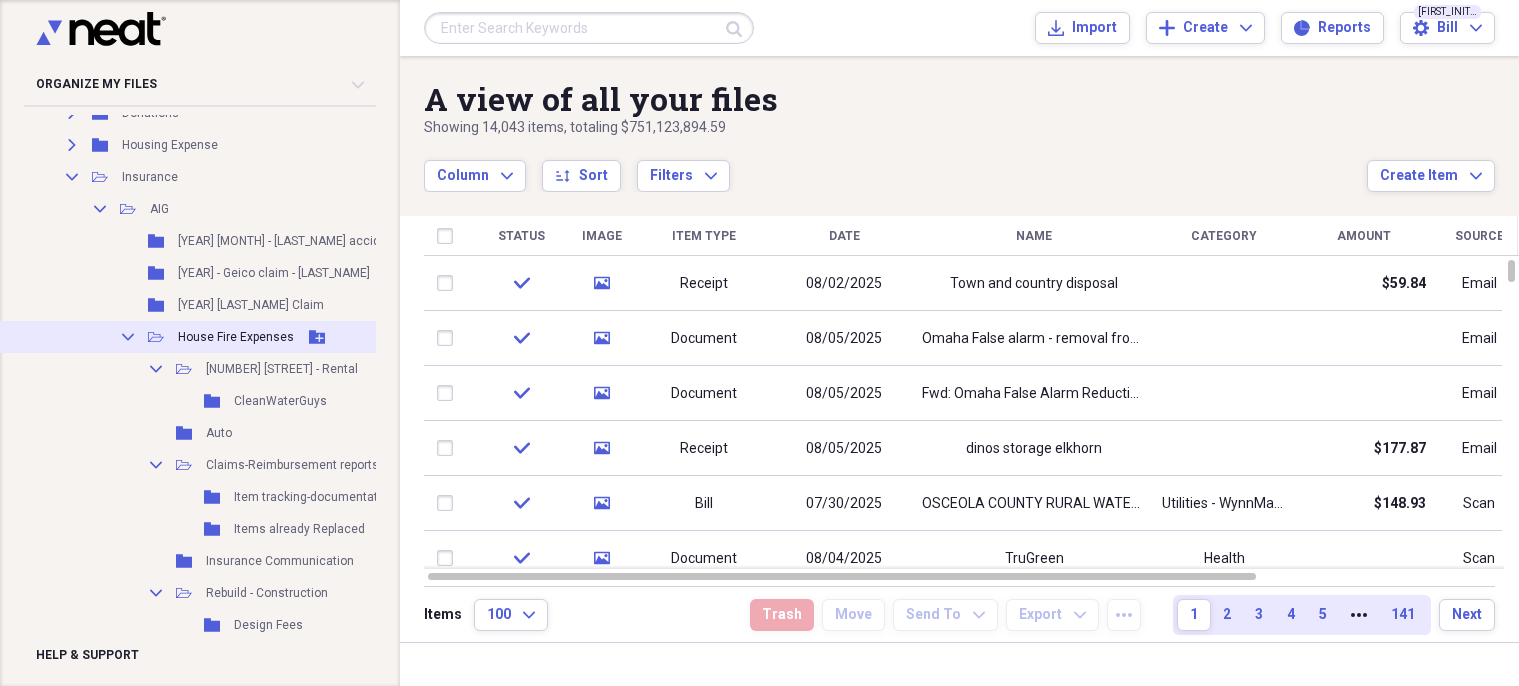 scroll, scrollTop: 500, scrollLeft: 0, axis: vertical 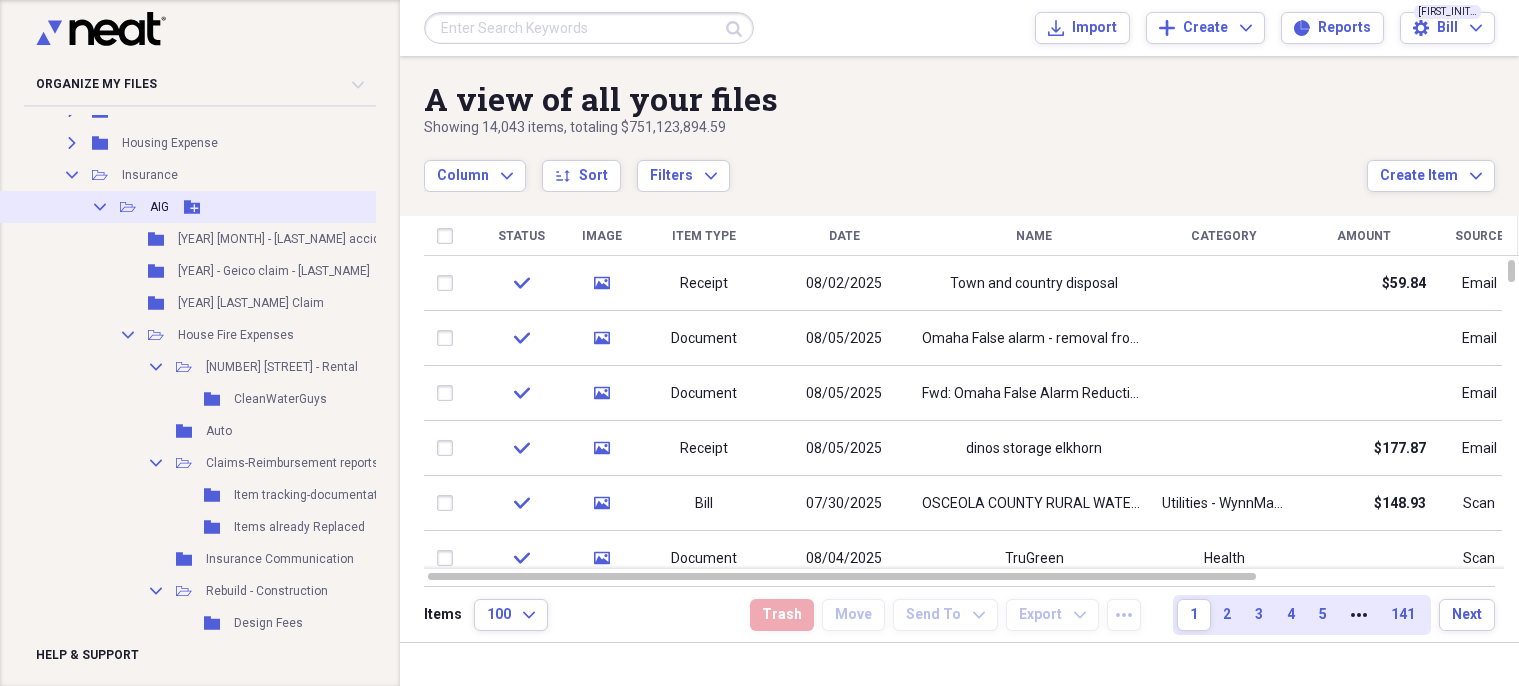click 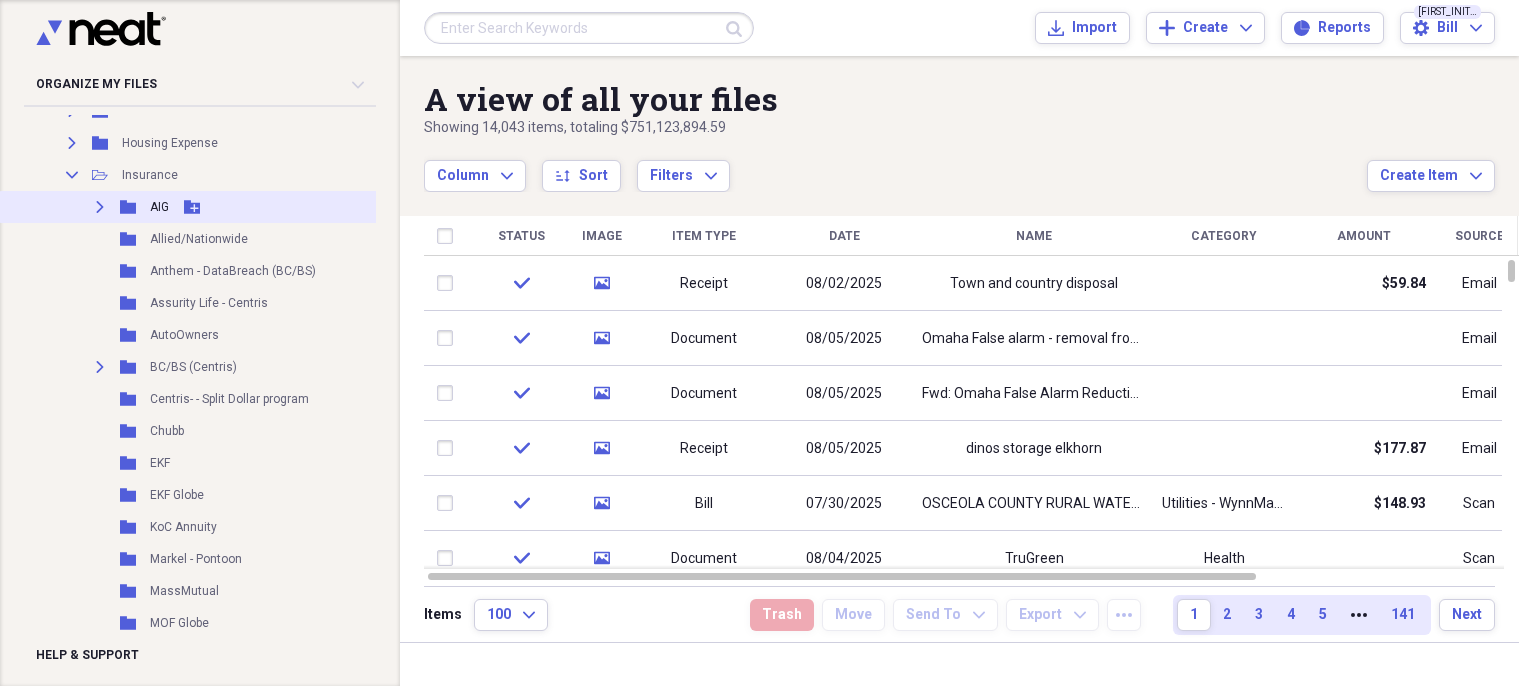 click on "Folder" at bounding box center (129, 207) 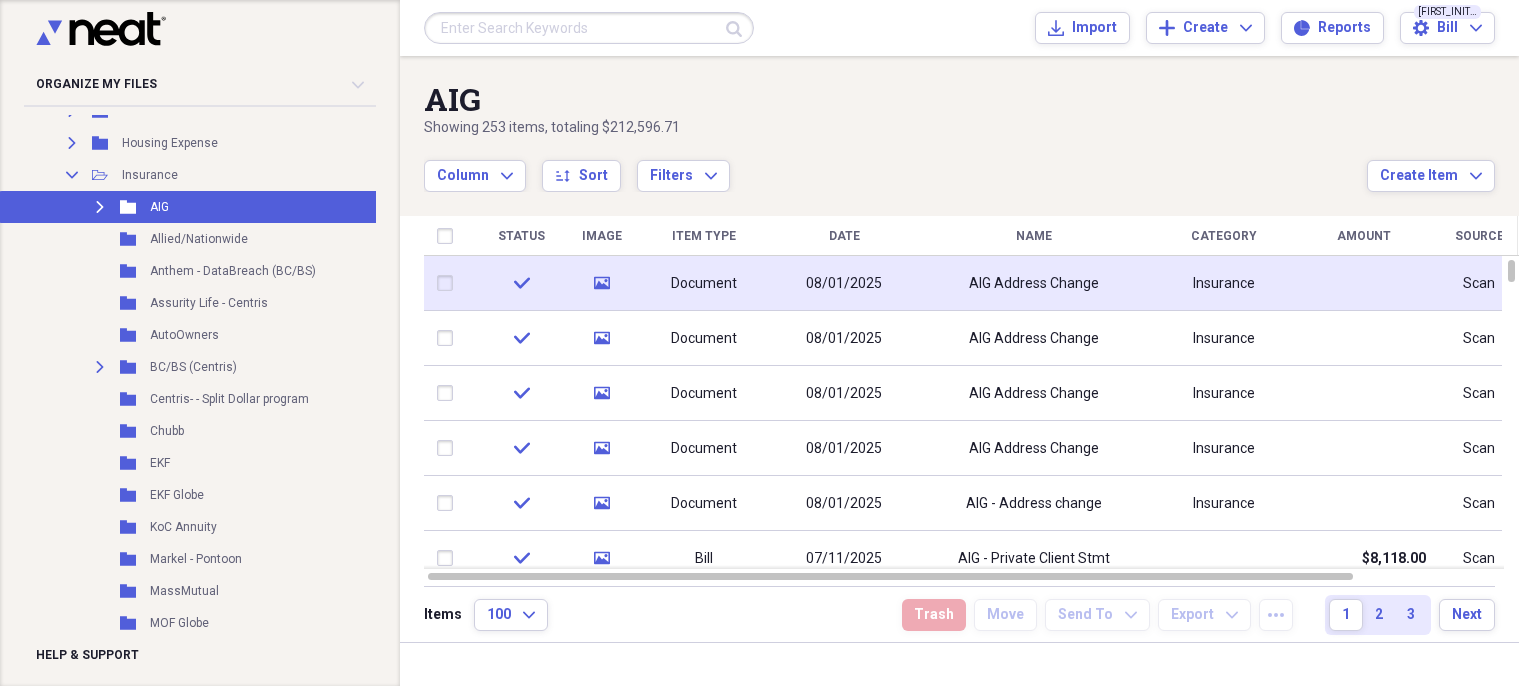 click on "08/01/2025" at bounding box center (844, 283) 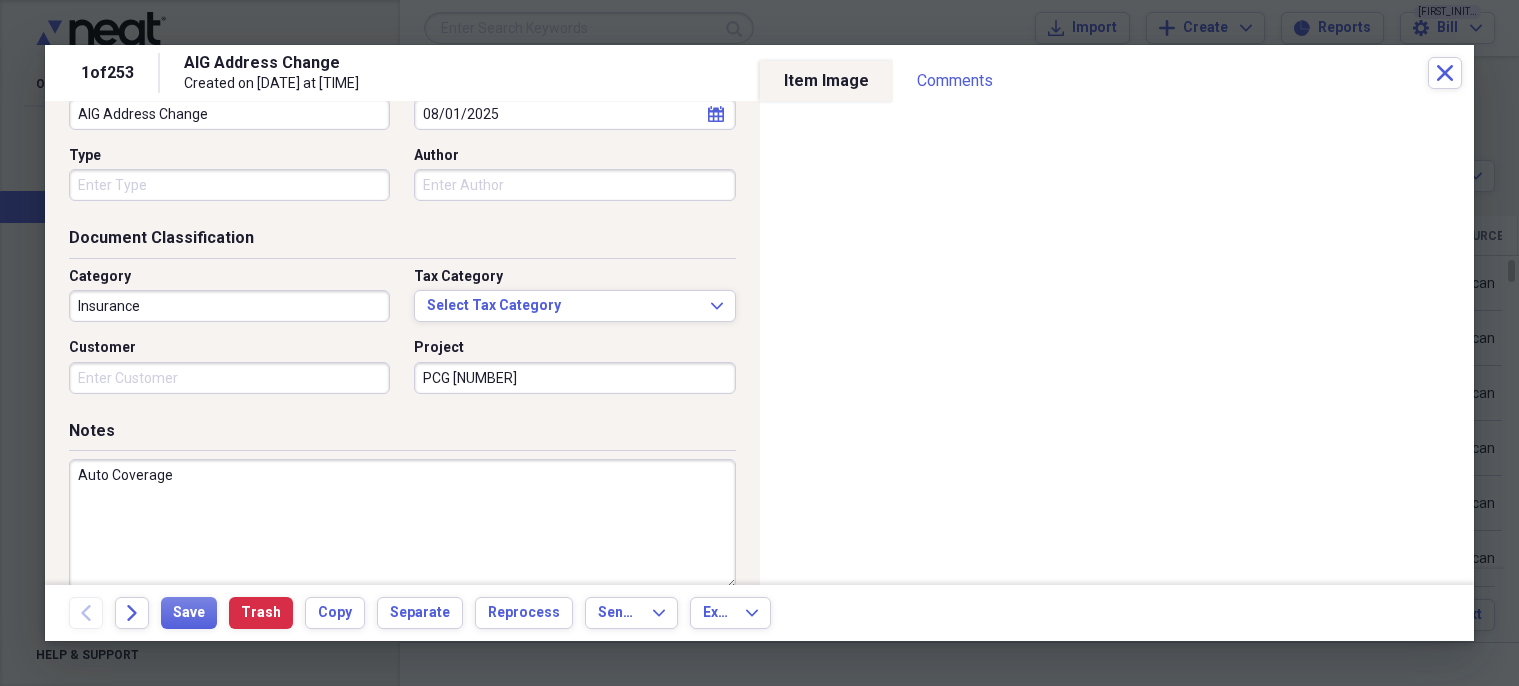 scroll, scrollTop: 200, scrollLeft: 0, axis: vertical 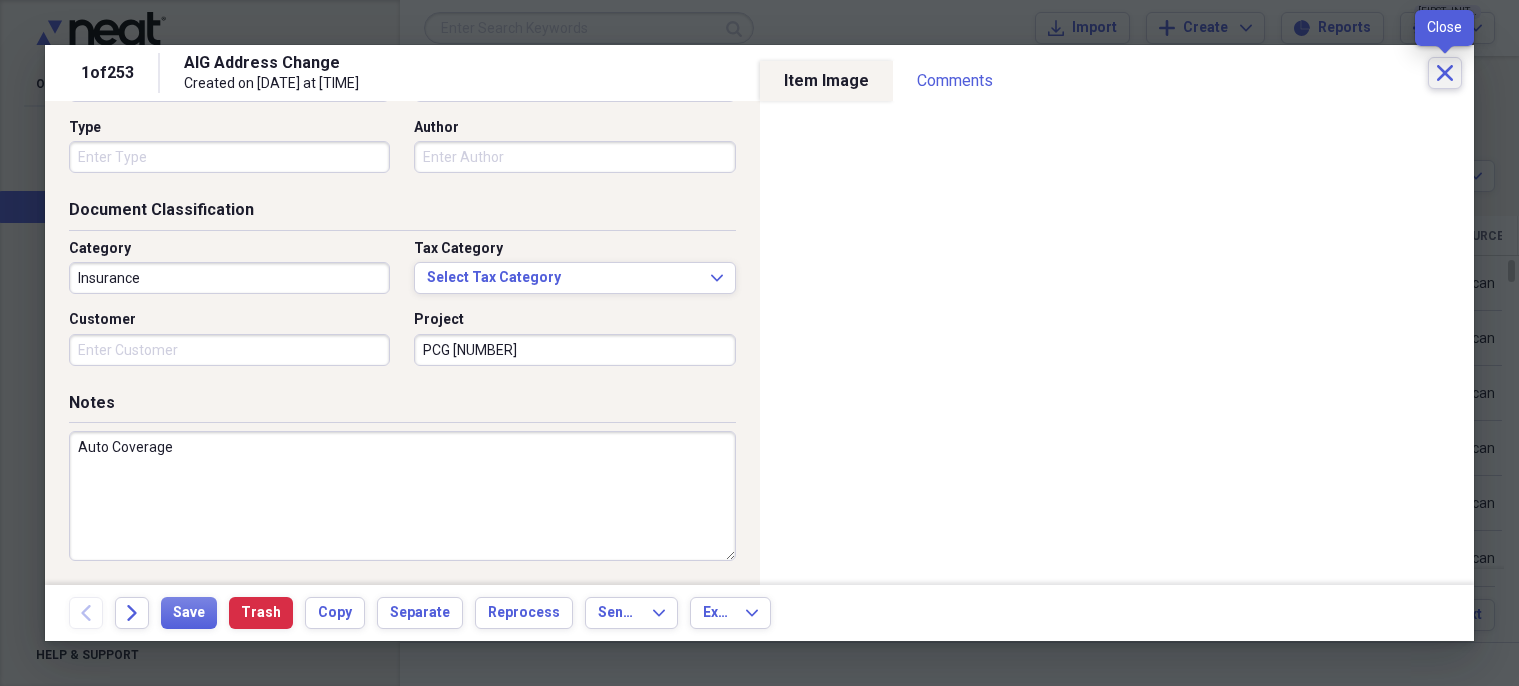 click 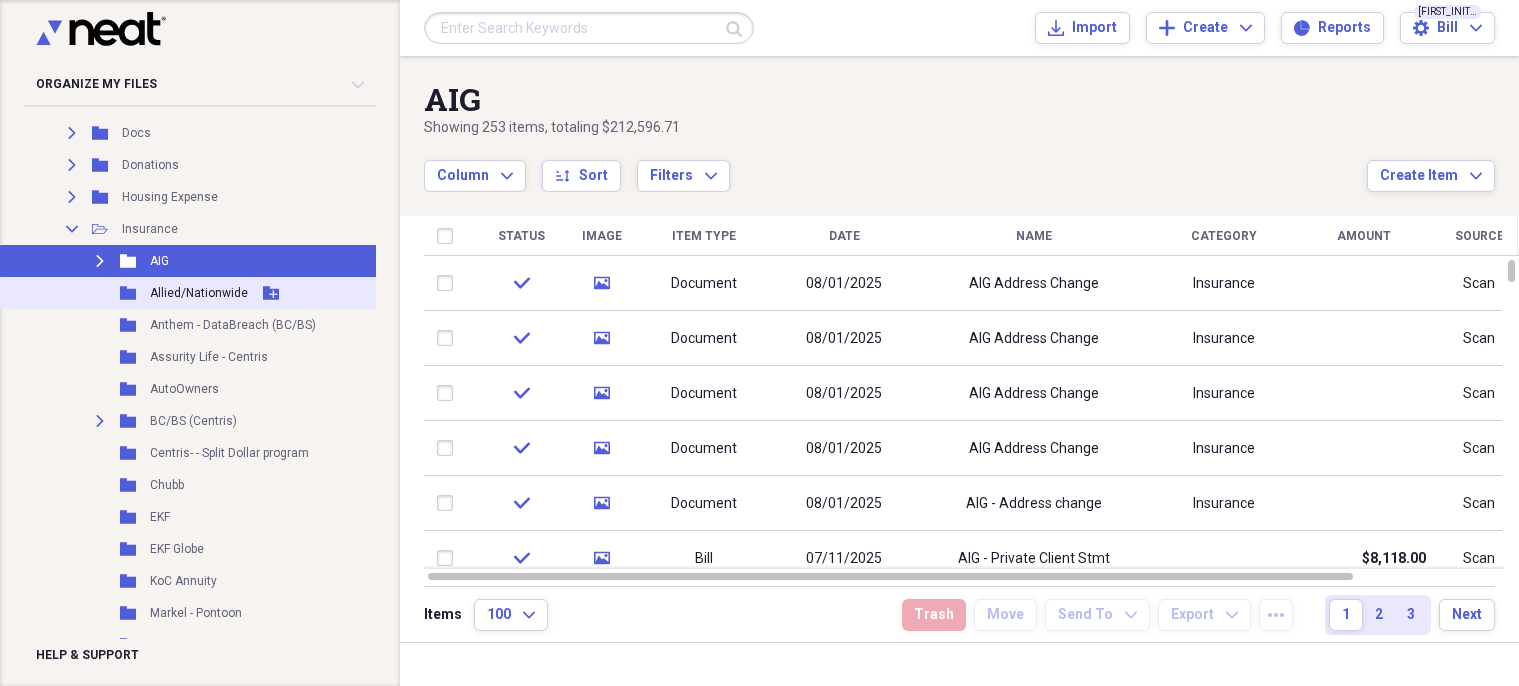 scroll, scrollTop: 500, scrollLeft: 0, axis: vertical 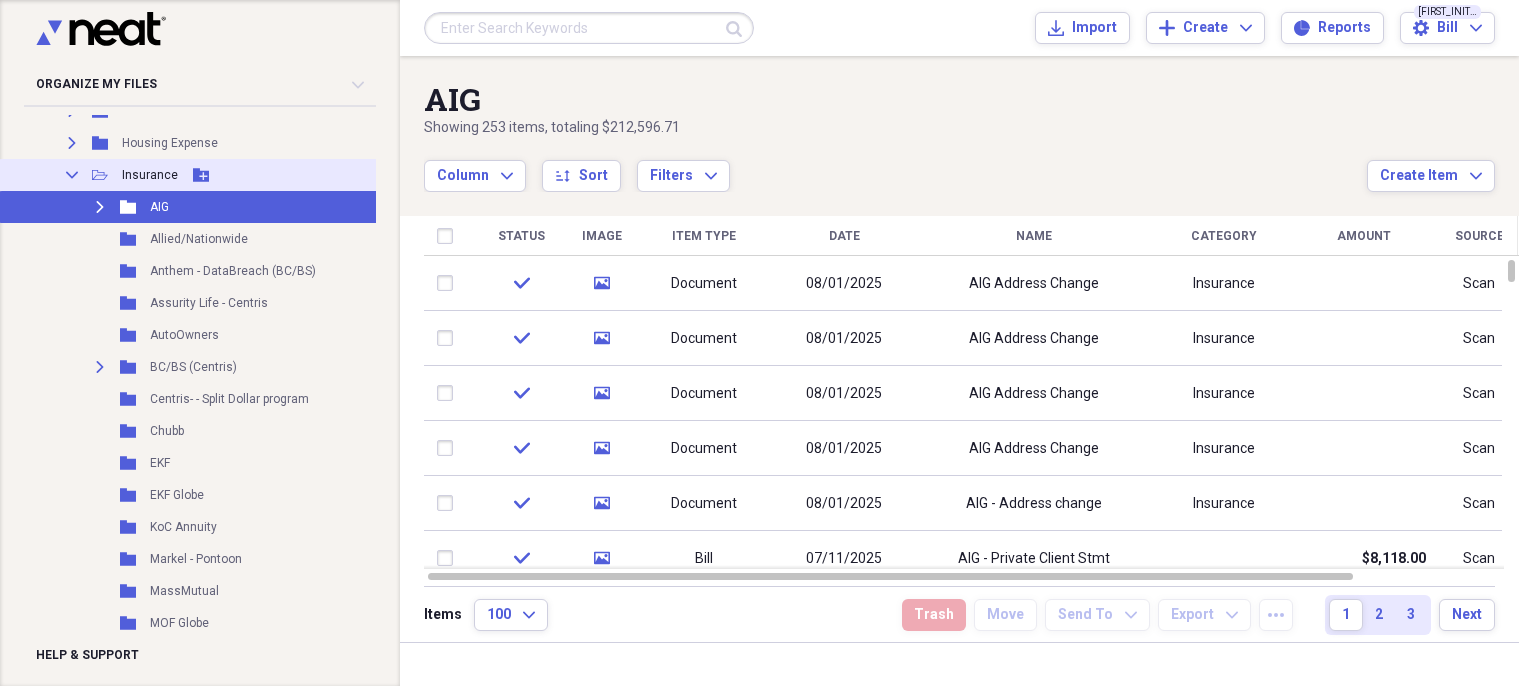 click on "Collapse" 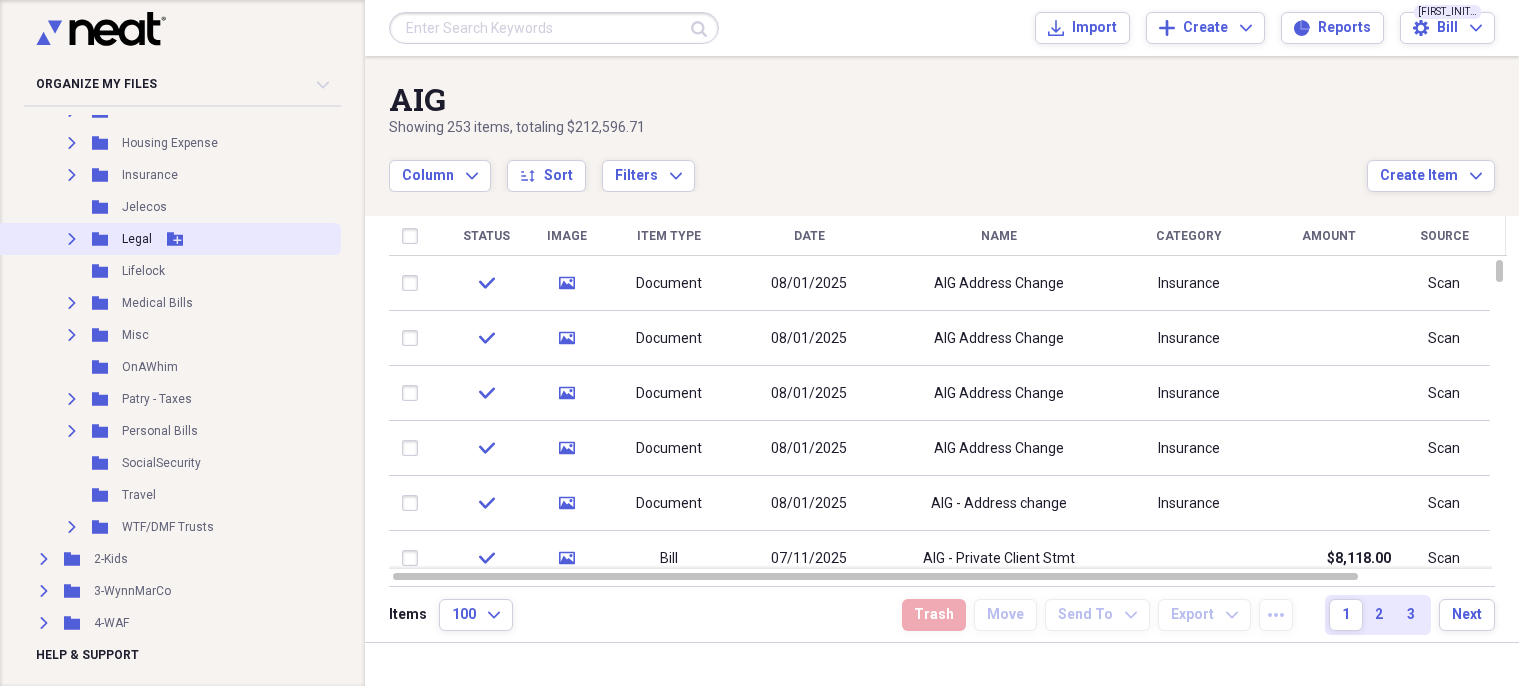 scroll, scrollTop: 0, scrollLeft: 0, axis: both 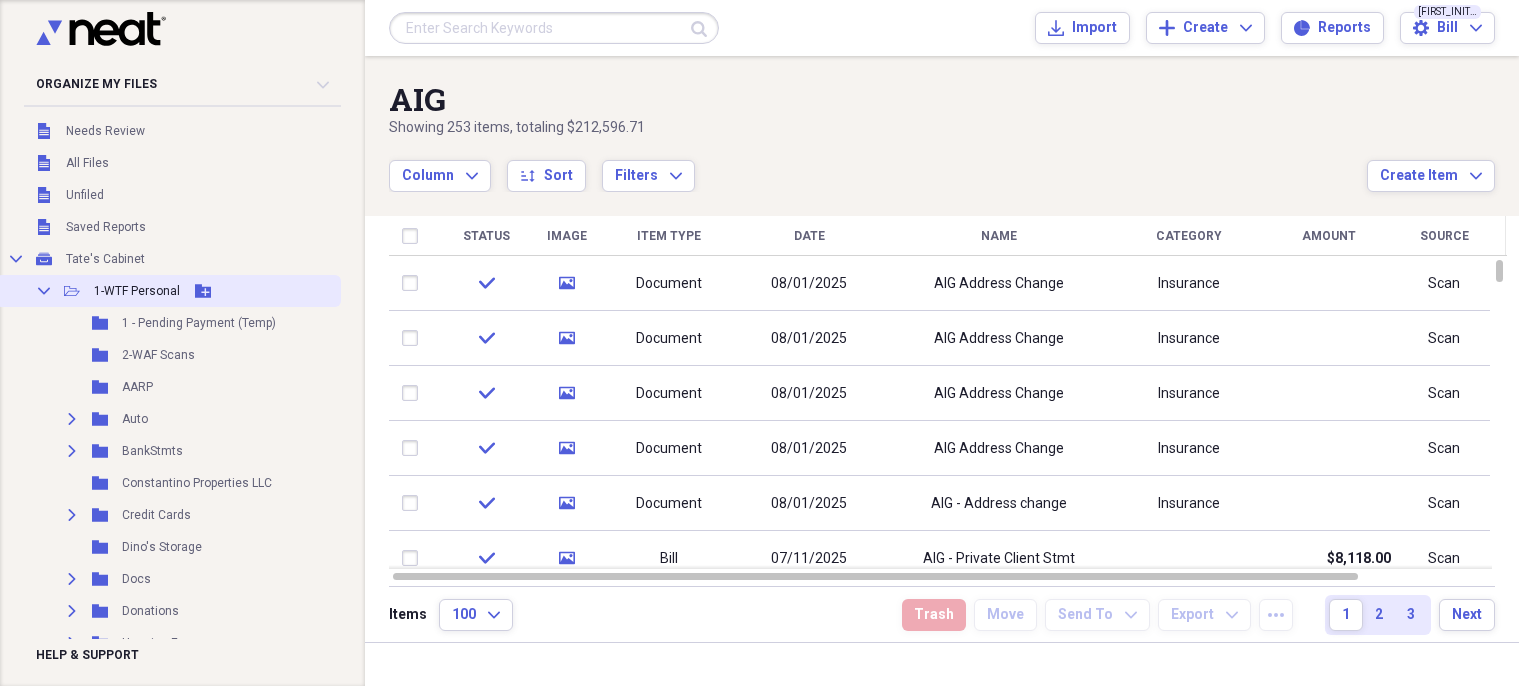click on "Collapse" 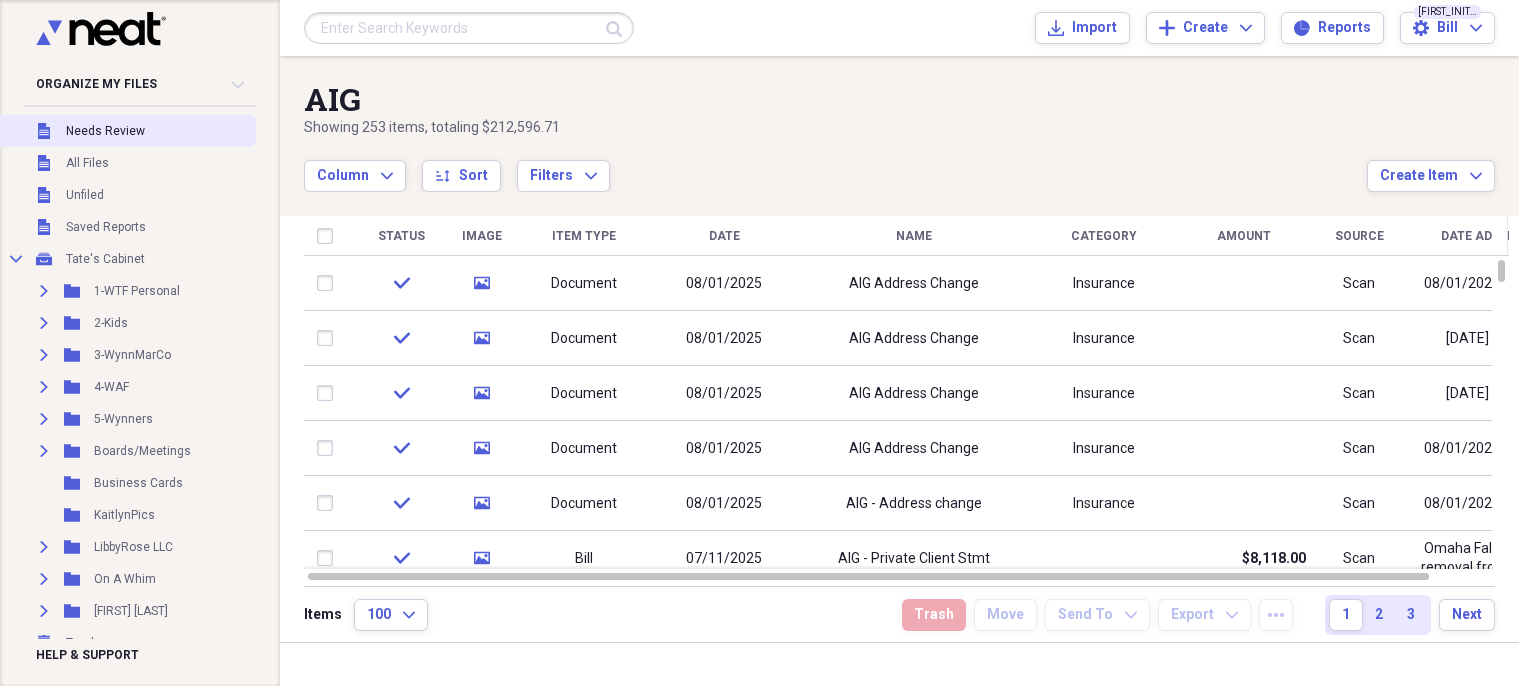 click on "Unfiled Needs Review" at bounding box center [126, 131] 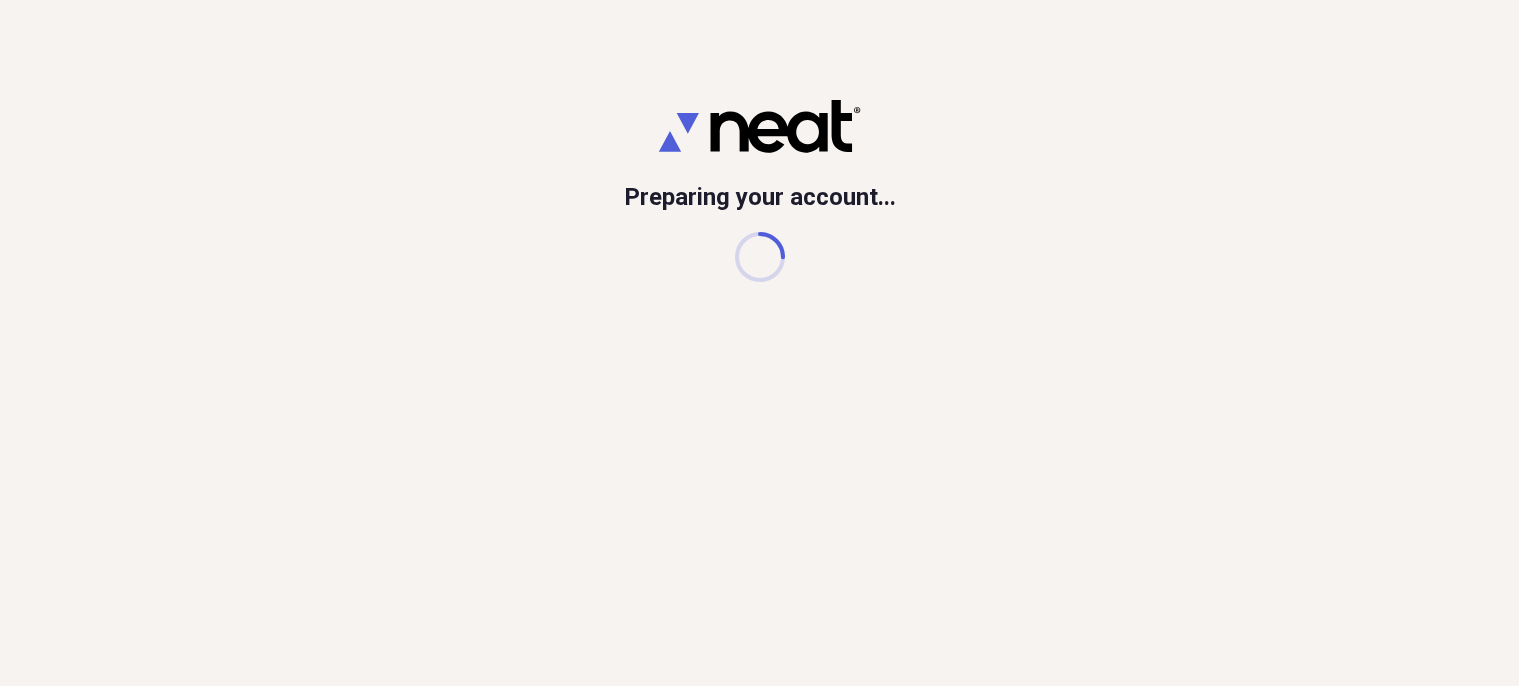 scroll, scrollTop: 0, scrollLeft: 0, axis: both 